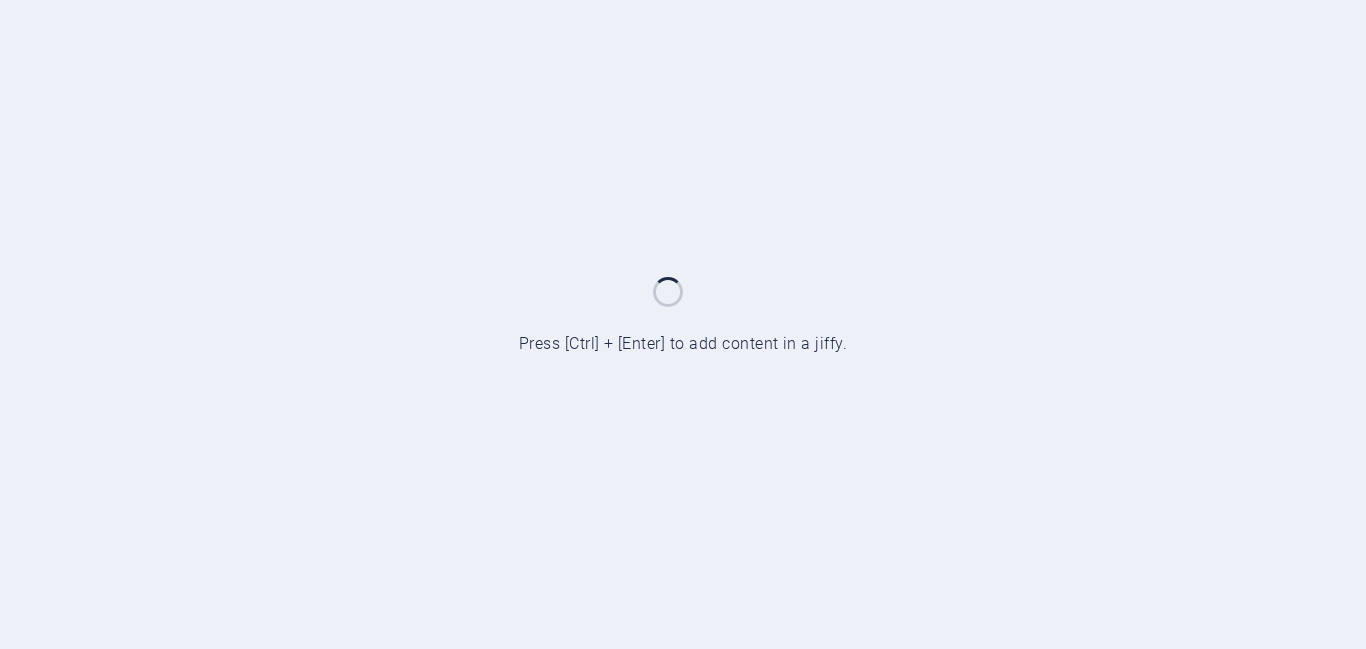 scroll, scrollTop: 0, scrollLeft: 0, axis: both 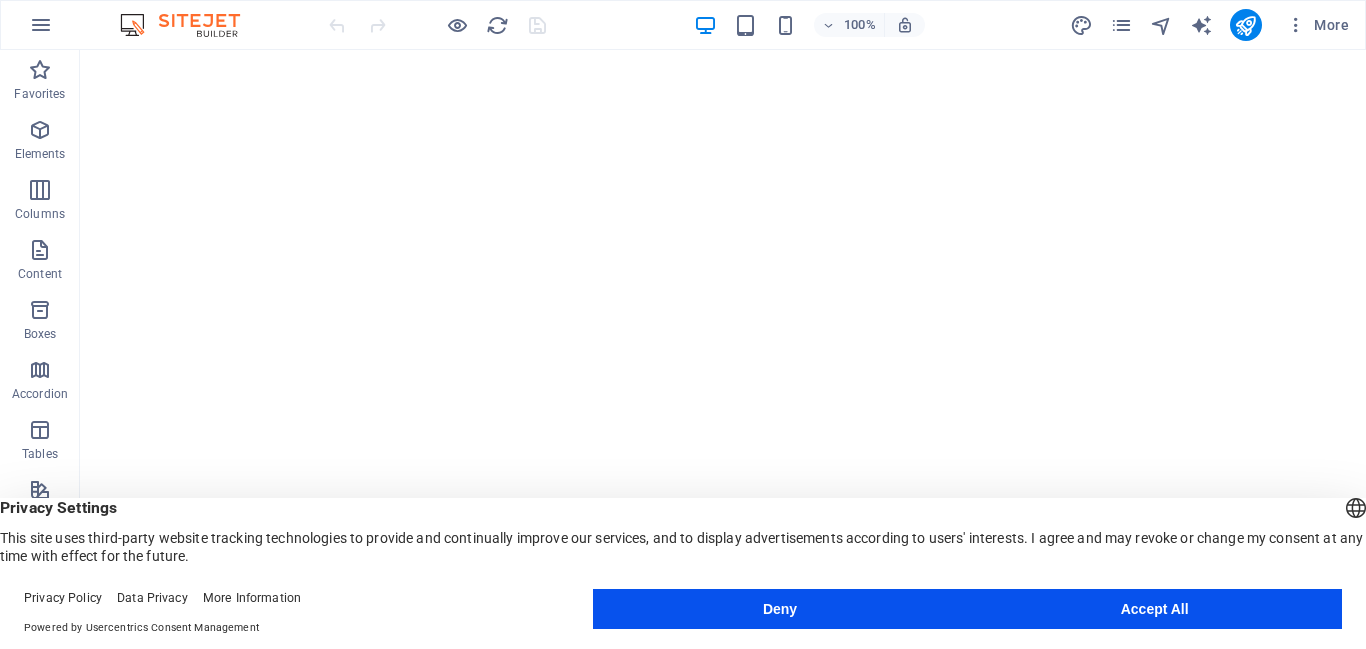 click on "Accept All" at bounding box center (1154, 609) 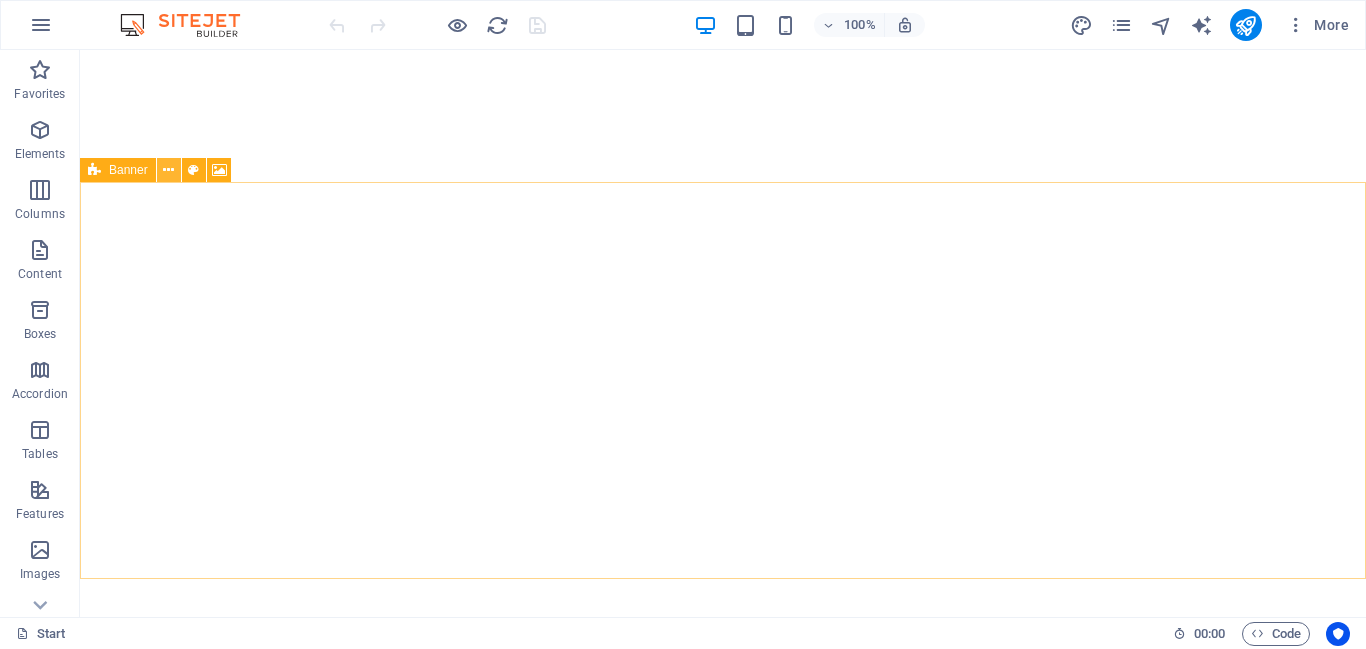 click at bounding box center [169, 170] 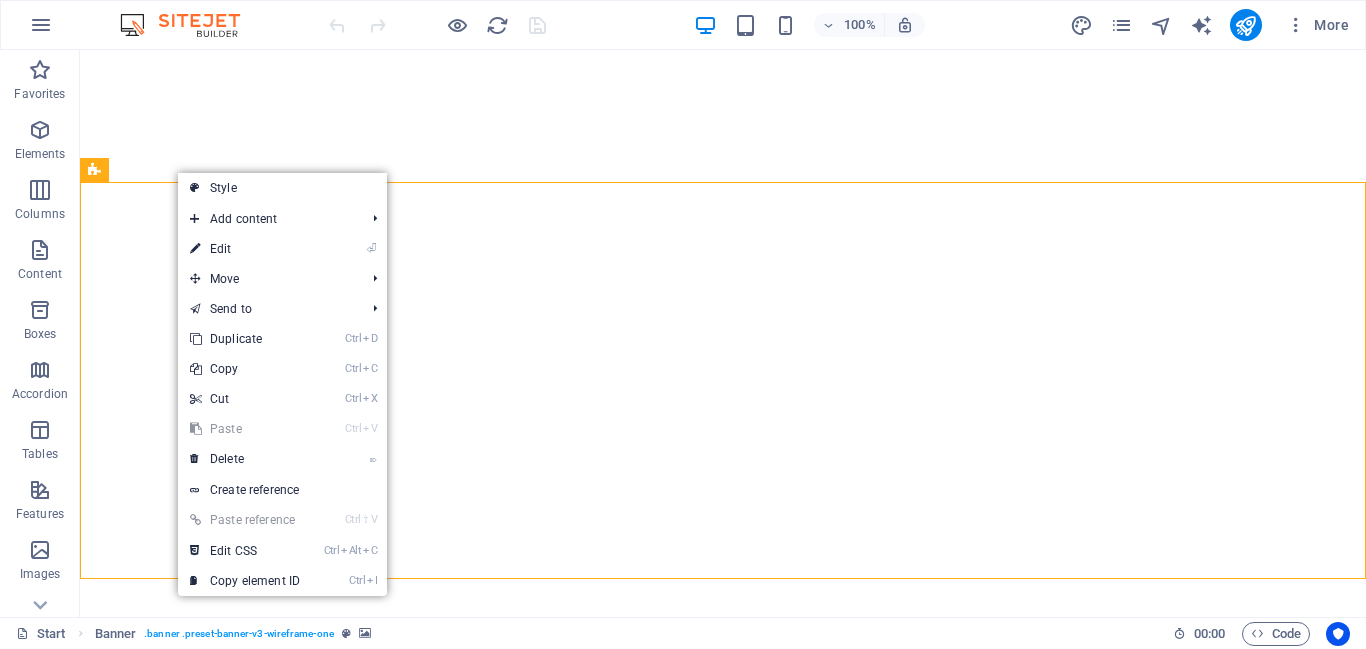 click on "Ctrl V  Paste" at bounding box center (245, 429) 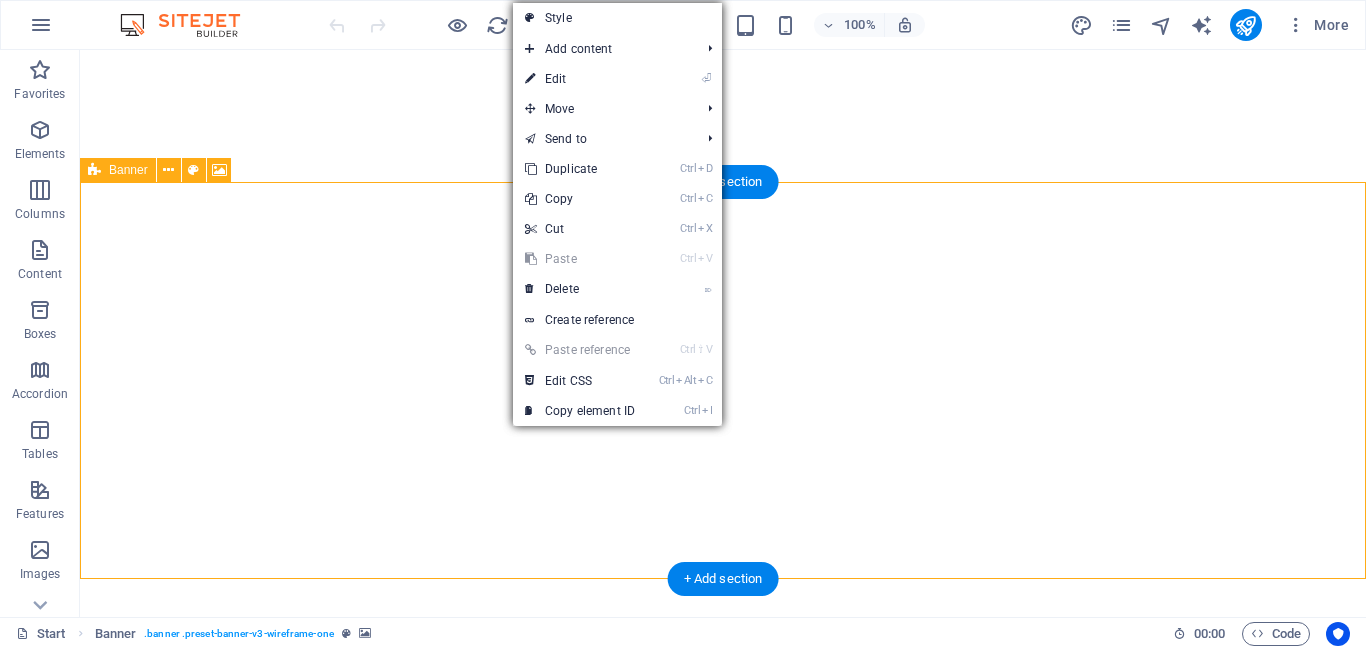 click on "Ctrl V  Paste" at bounding box center (580, 259) 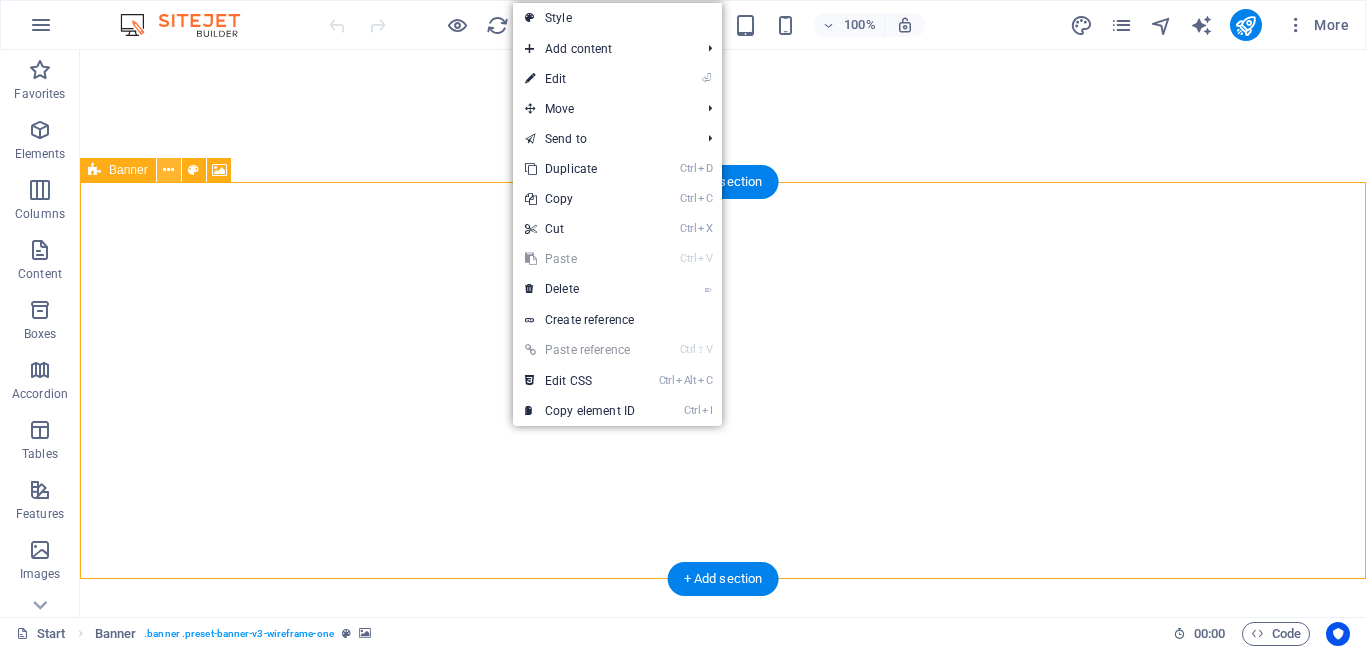 click at bounding box center [168, 170] 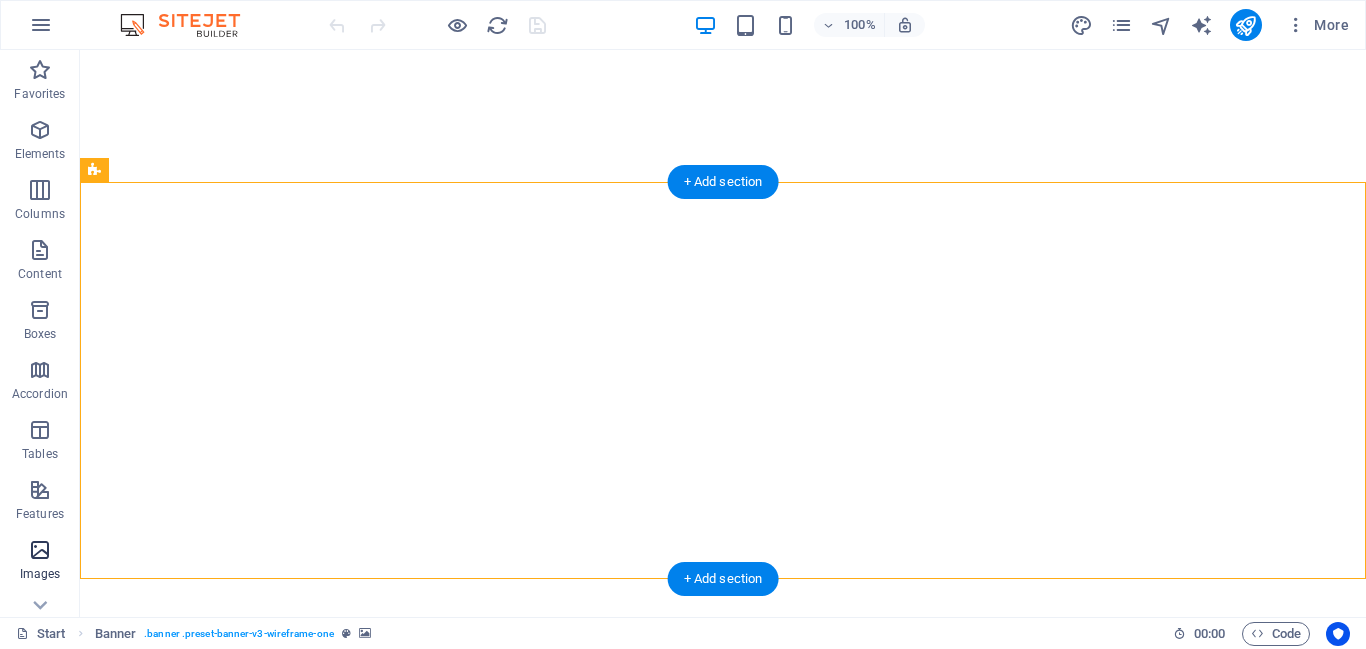click on "Images" at bounding box center (40, 574) 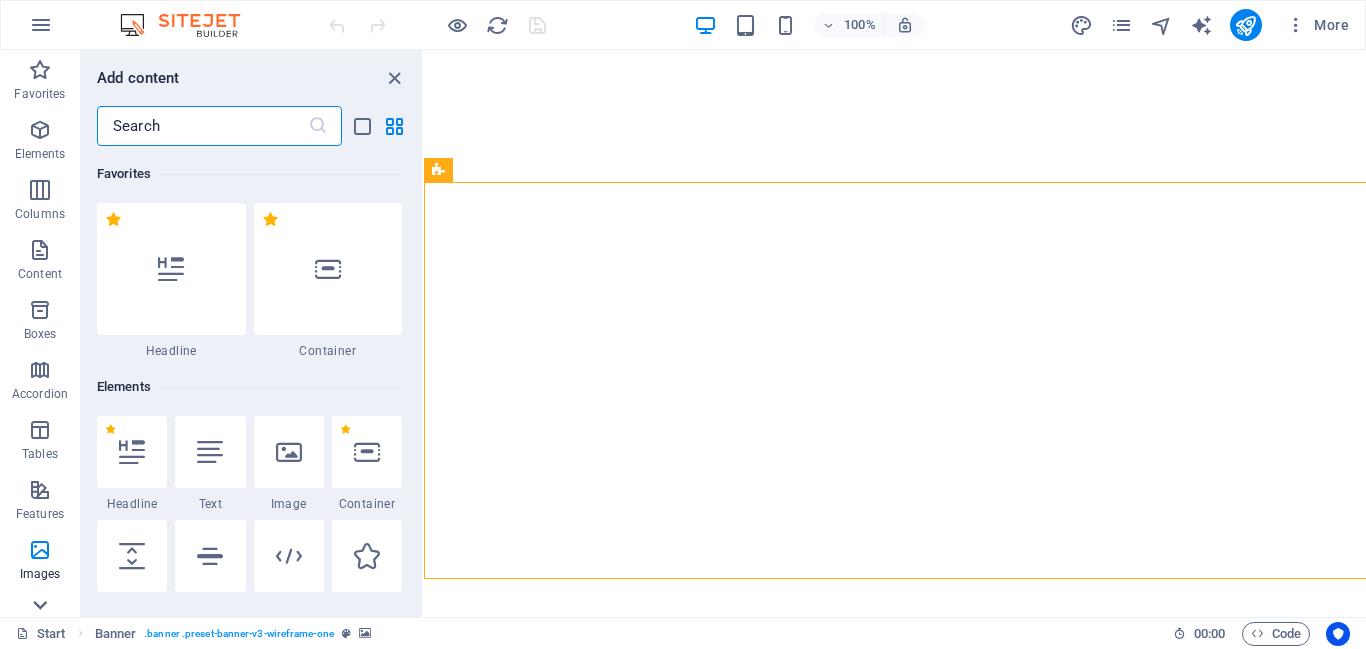 click at bounding box center [40, 550] 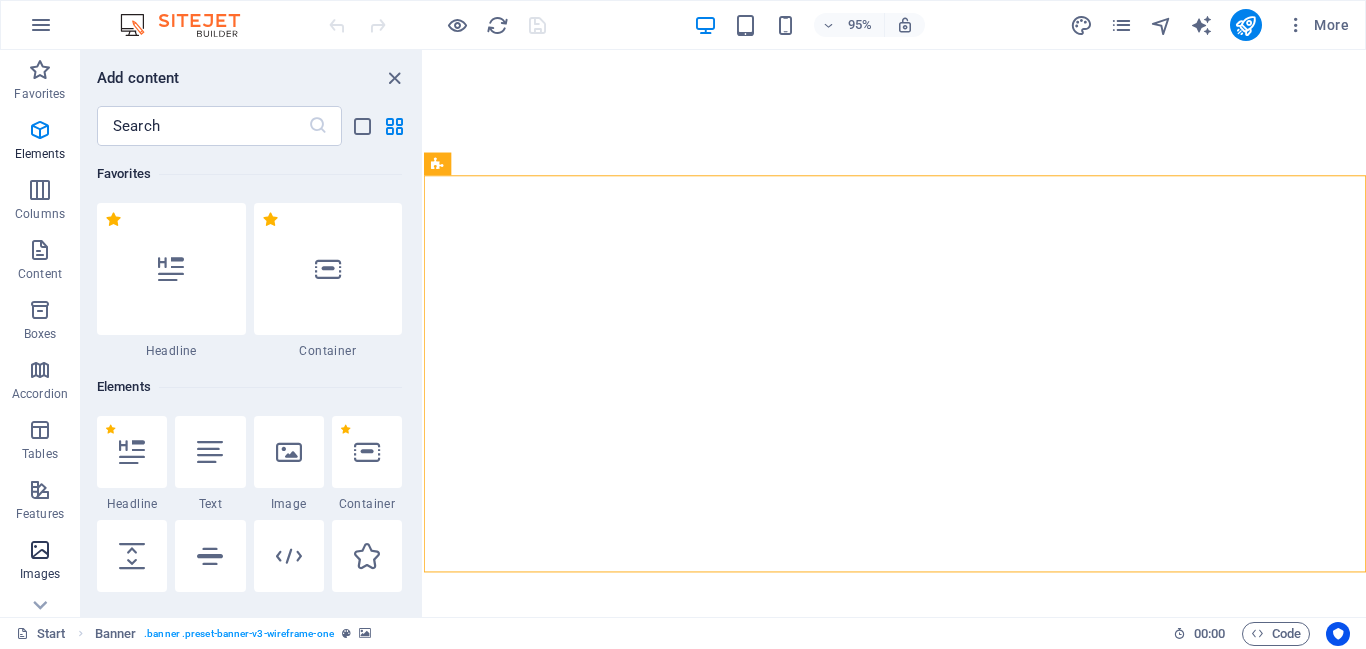 scroll, scrollTop: 10140, scrollLeft: 0, axis: vertical 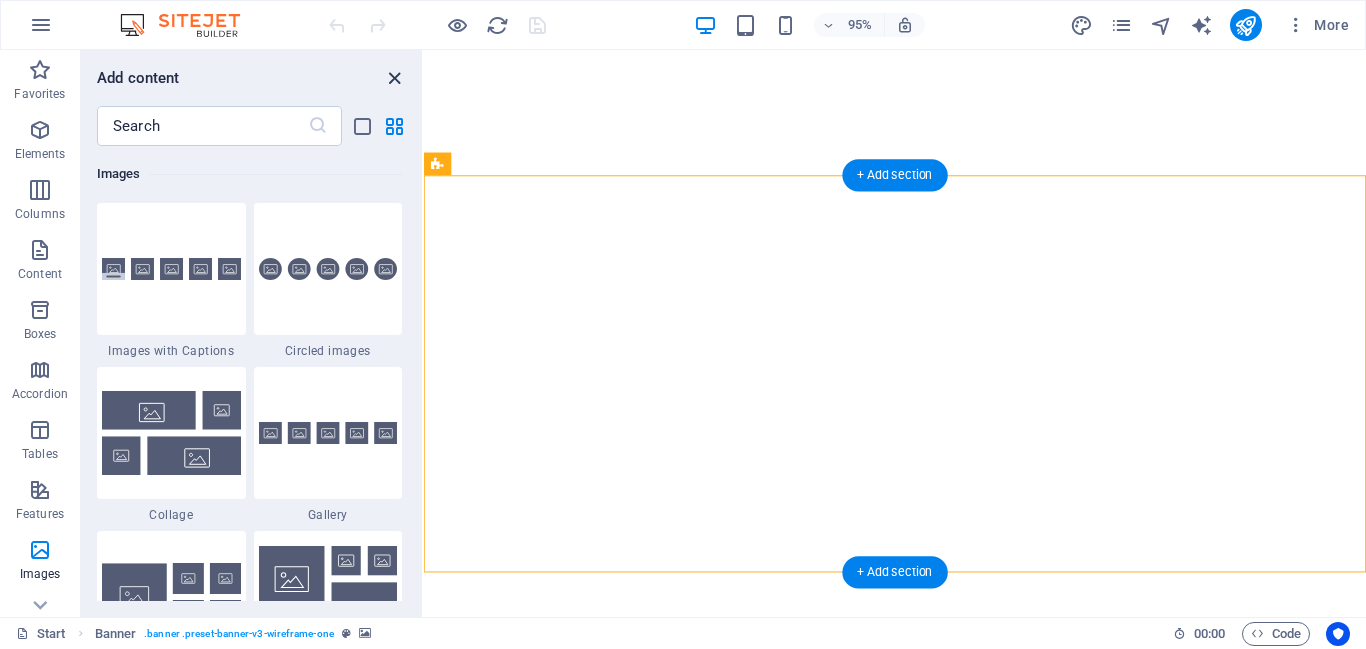 click at bounding box center [394, 78] 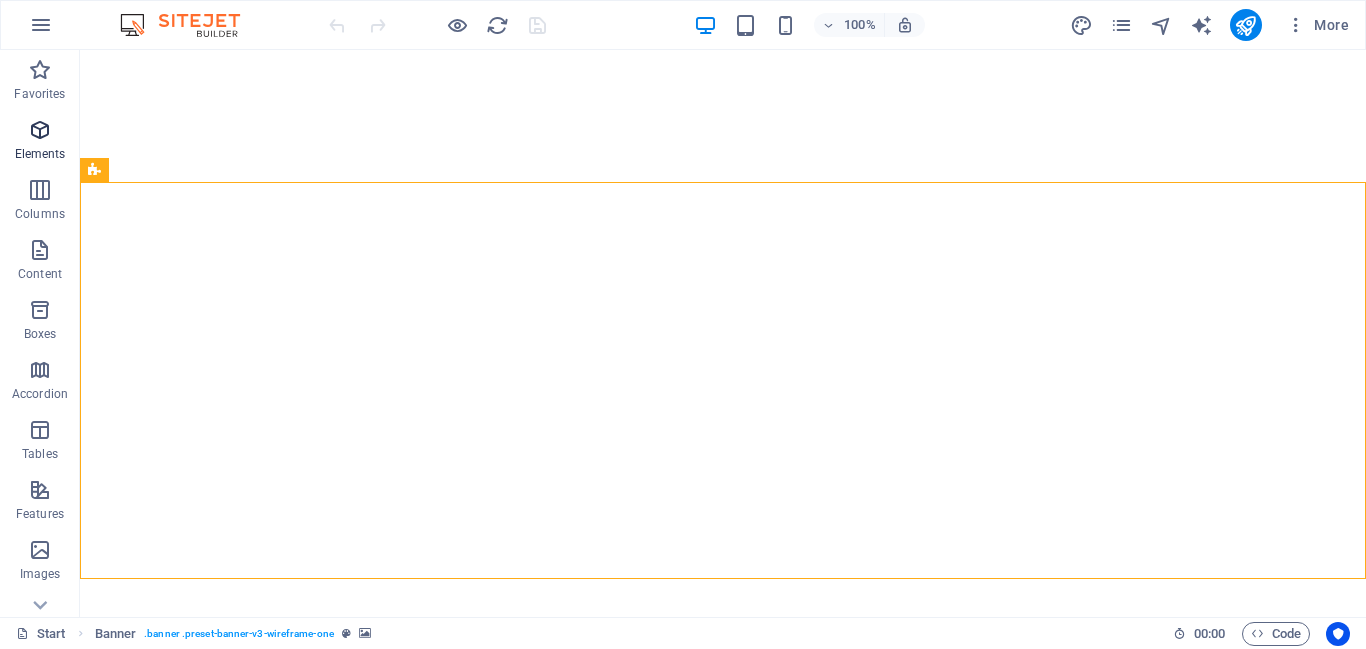click on "Elements" at bounding box center (40, 154) 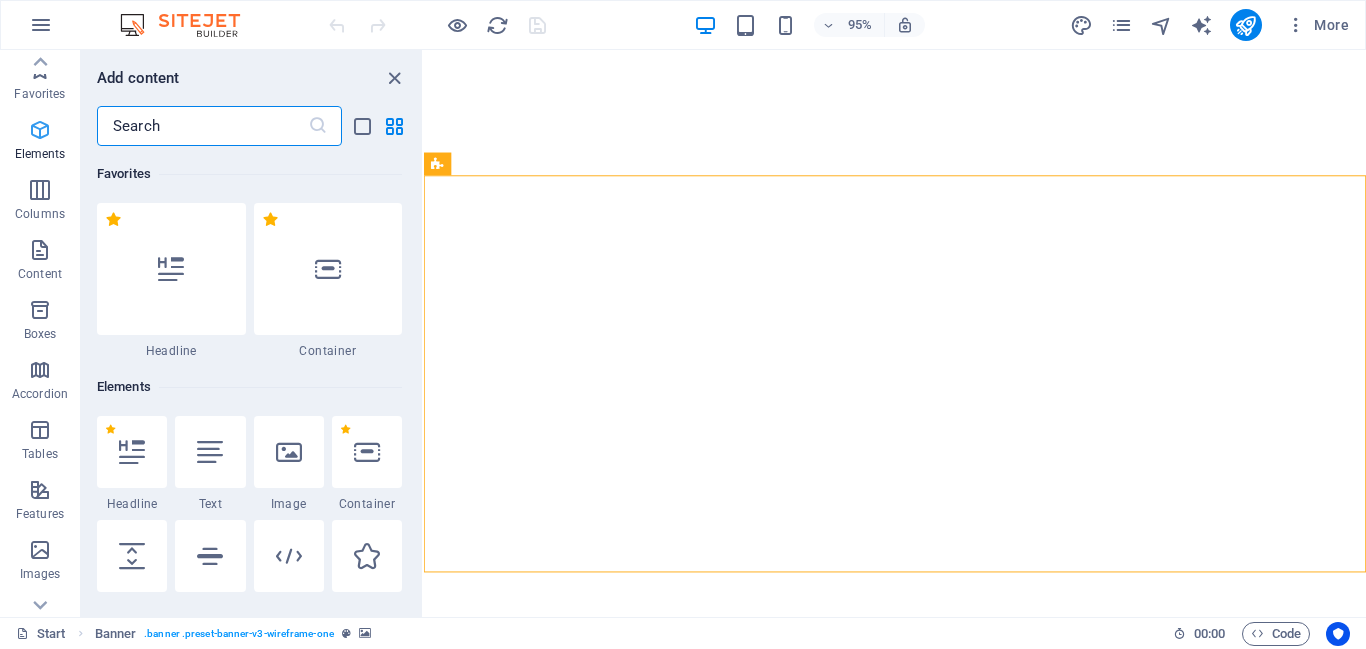scroll, scrollTop: 15, scrollLeft: 0, axis: vertical 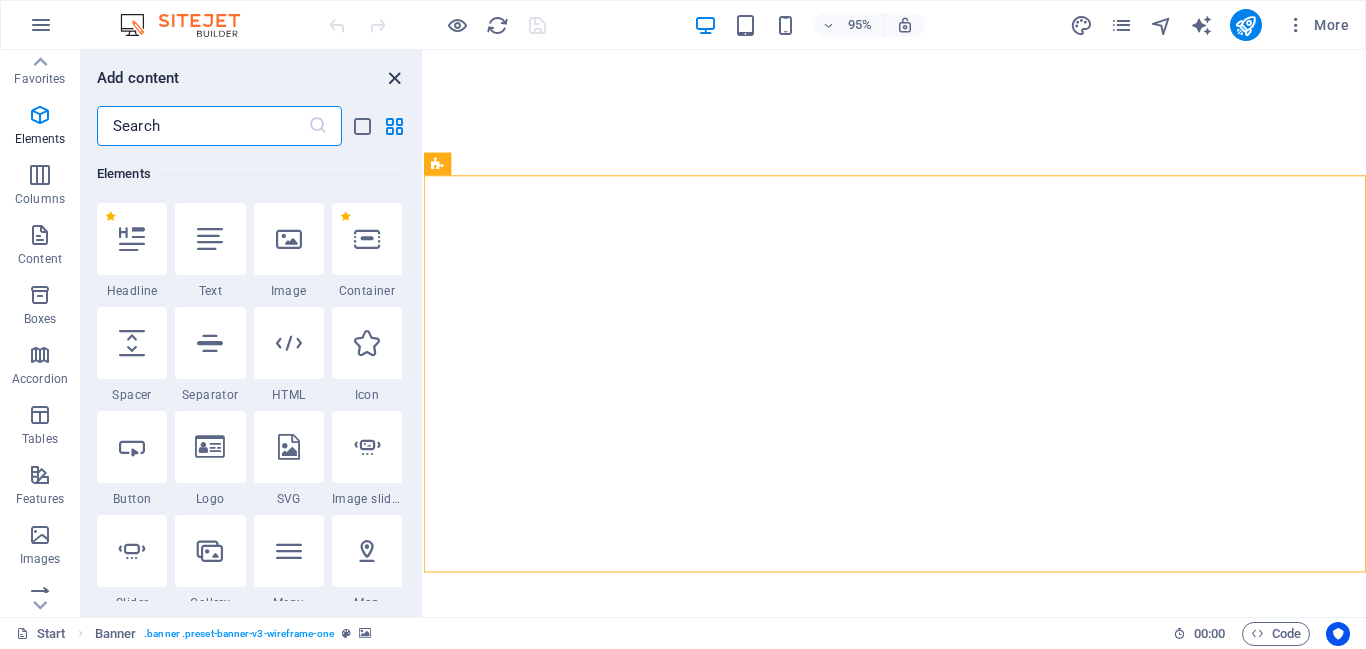 click at bounding box center [394, 78] 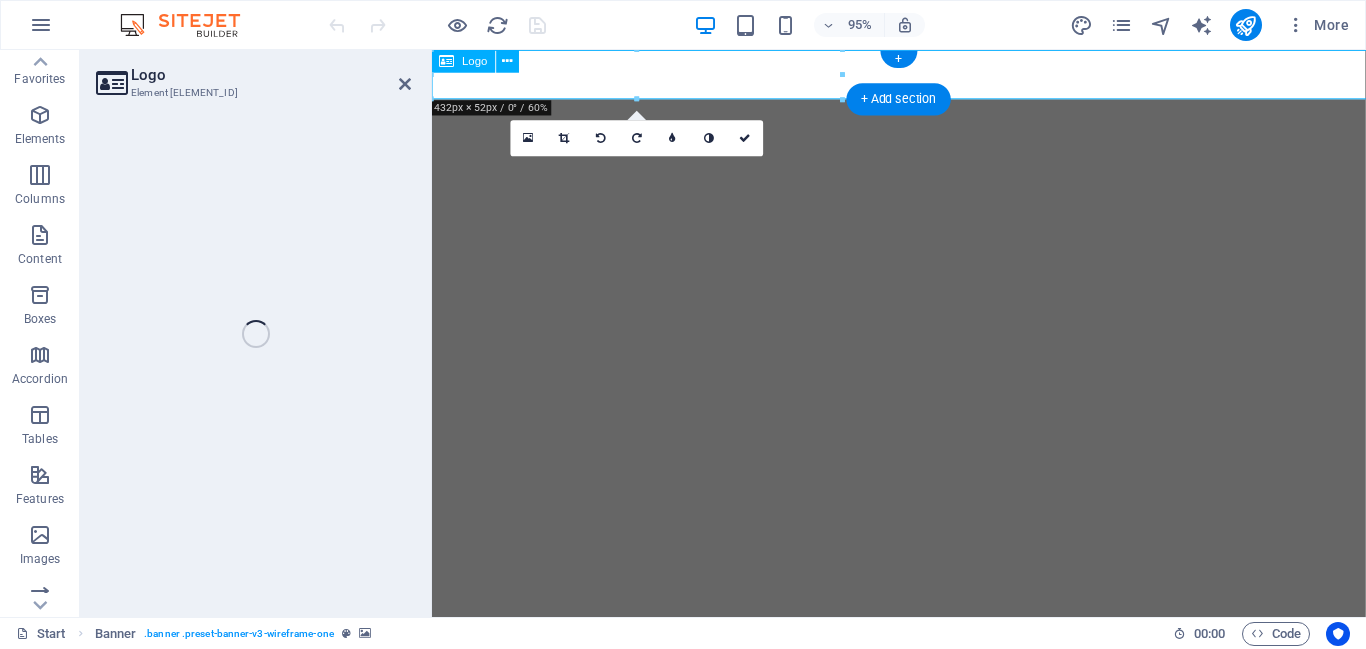 select on "px" 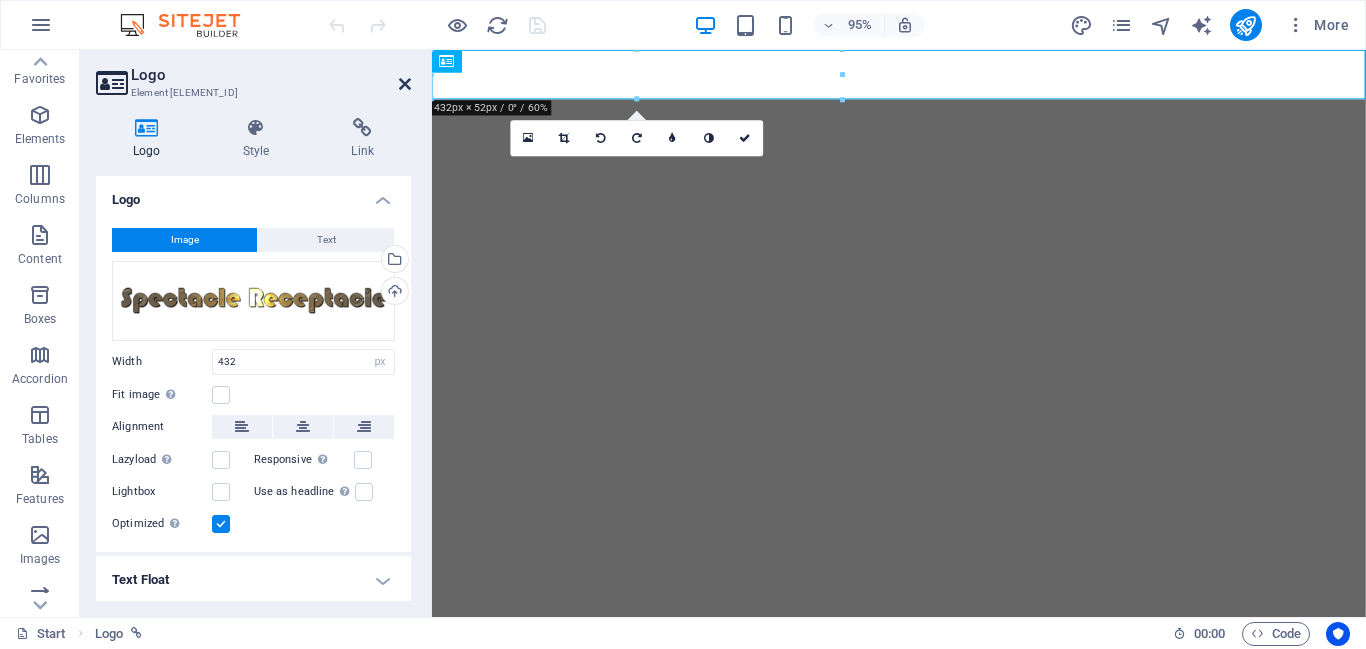 click at bounding box center [405, 84] 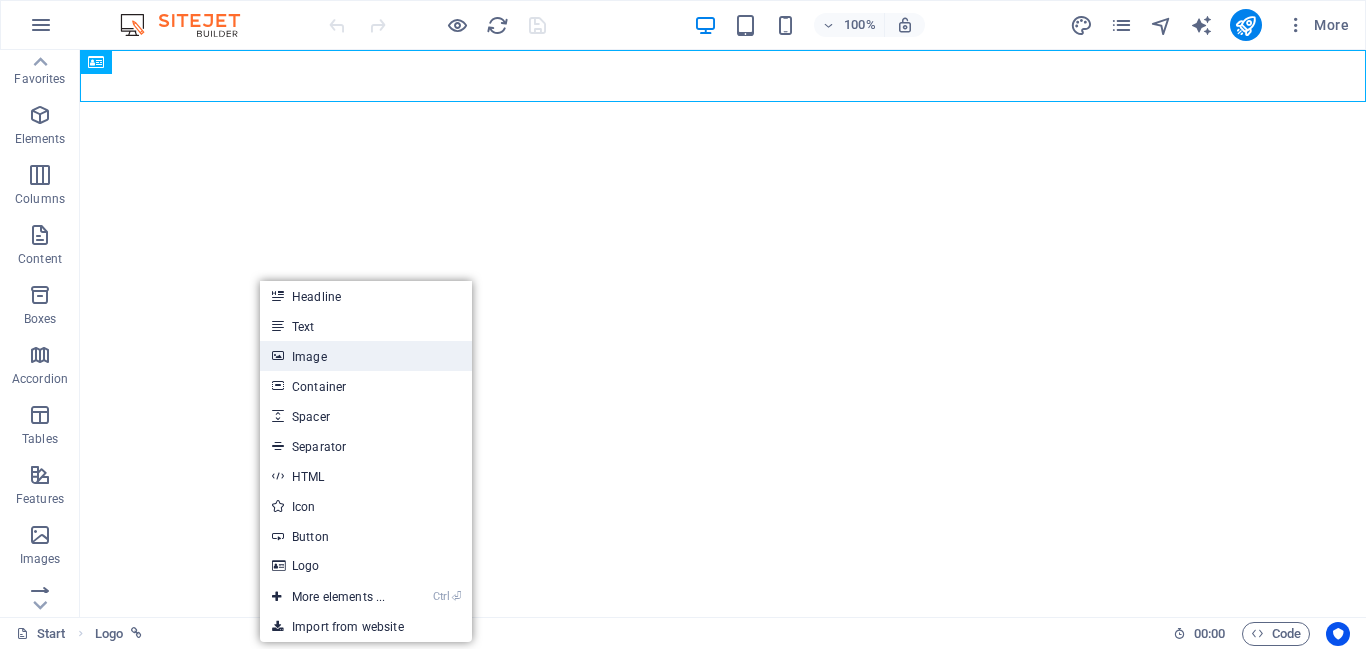 click on "Image" at bounding box center (366, 356) 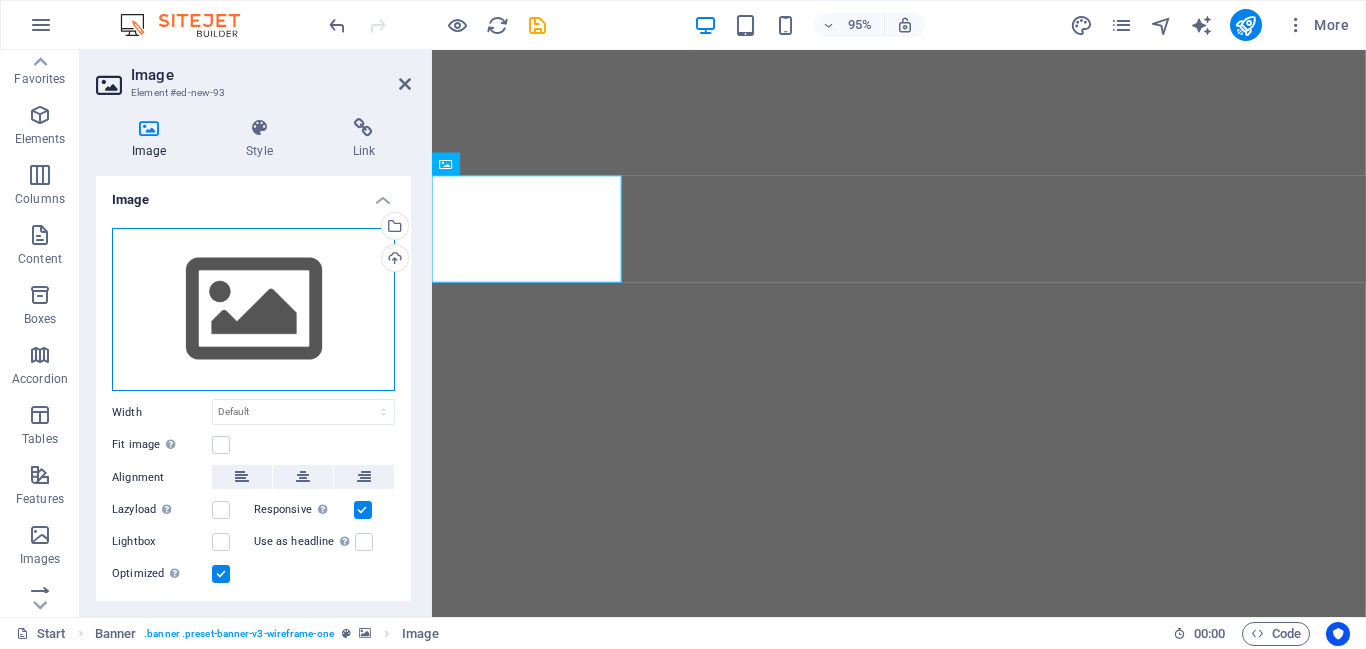 click on "Drag files here, click to choose files or select files from Files or our free stock photos & videos" at bounding box center [253, 310] 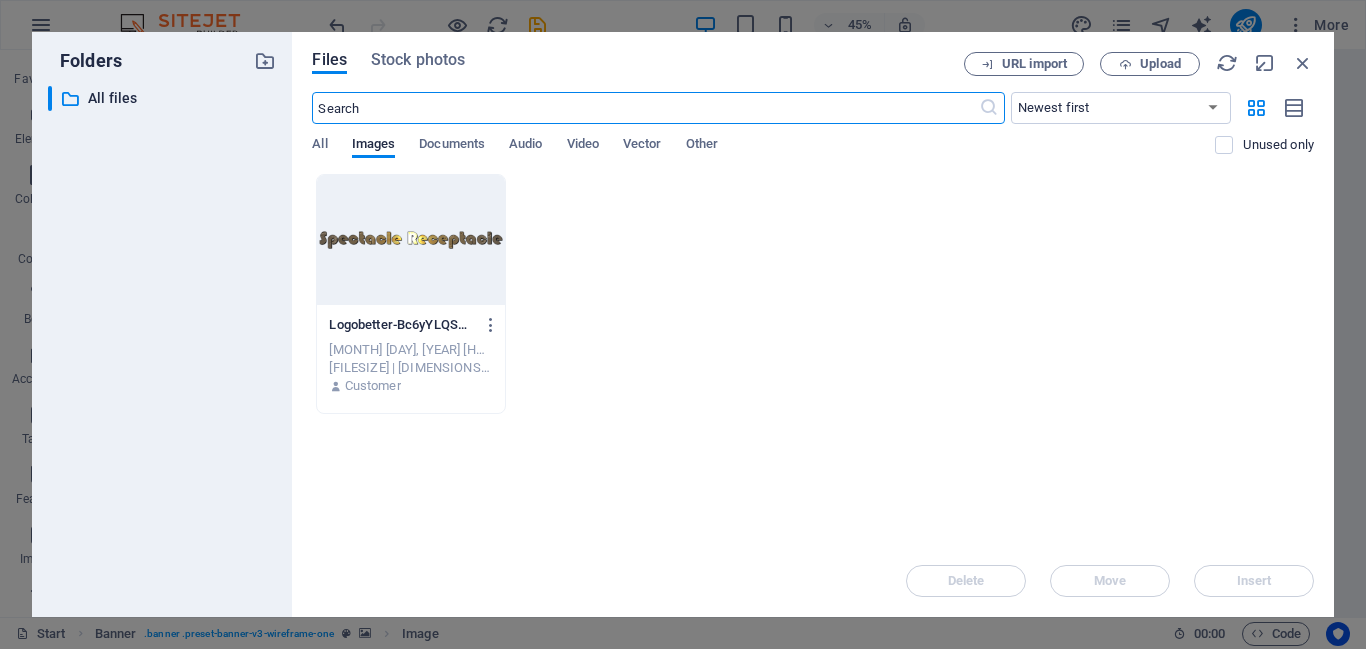 click on "​ Newest first Oldest first Name (A-Z) Name (Z-A) Size (0-9) Size (9-0) Resolution (0-9) Resolution (9-0) All Images Documents Audio Video Vector Other Unused only" at bounding box center [813, 133] 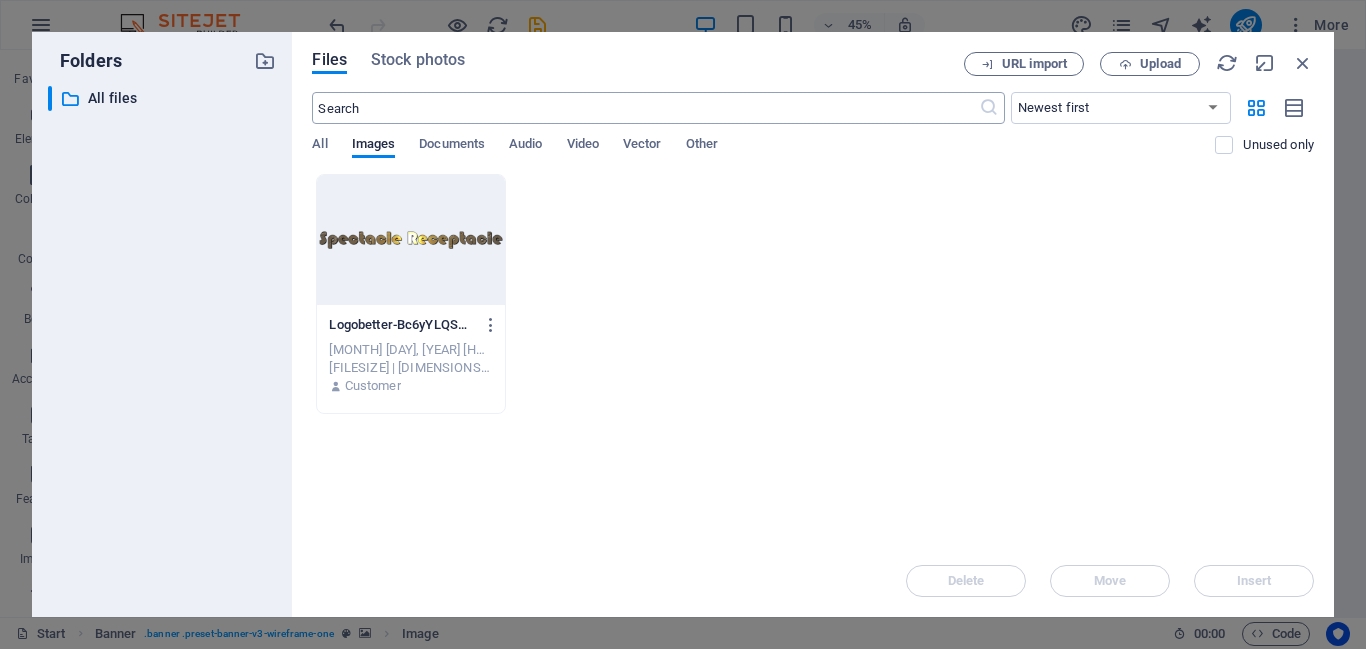 click at bounding box center [645, 108] 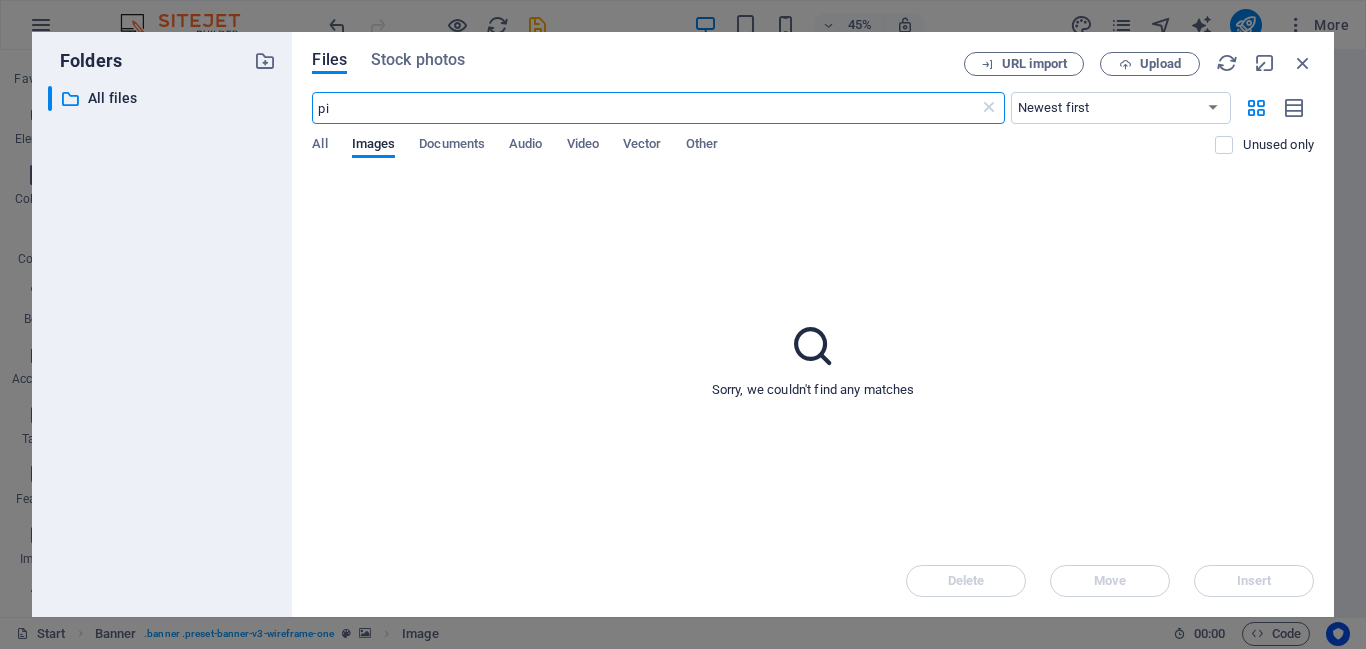 type on "p" 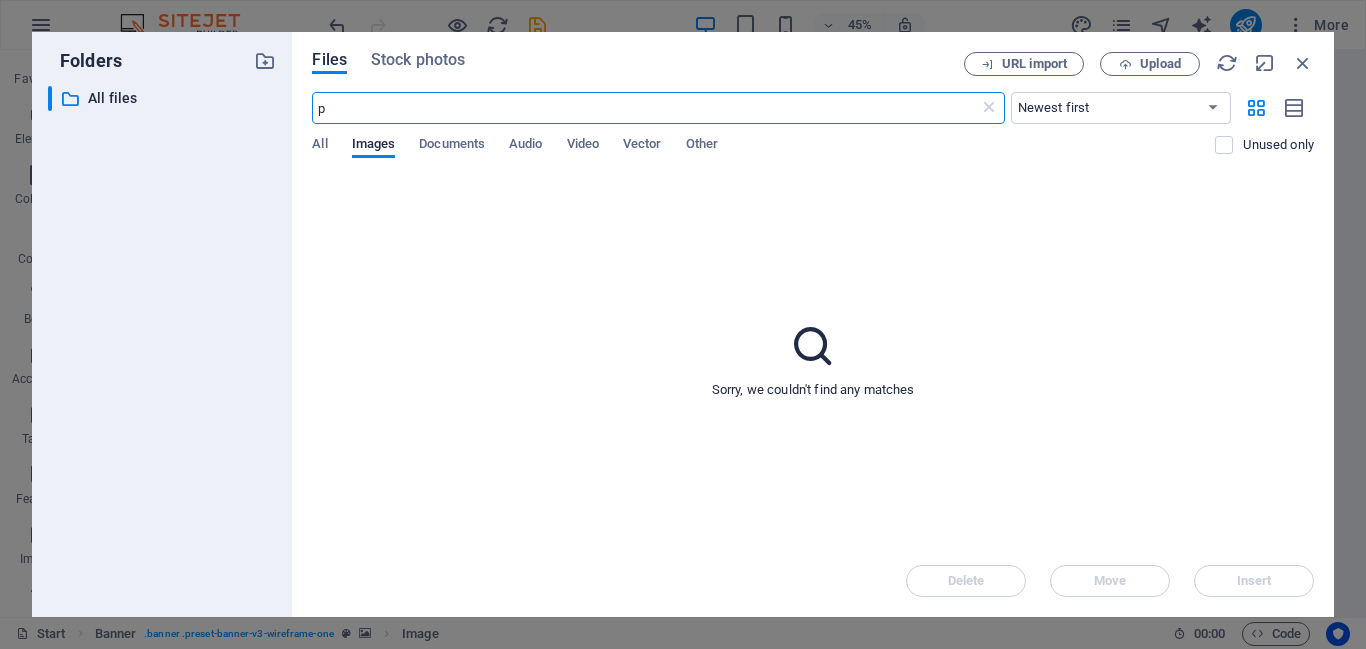 type 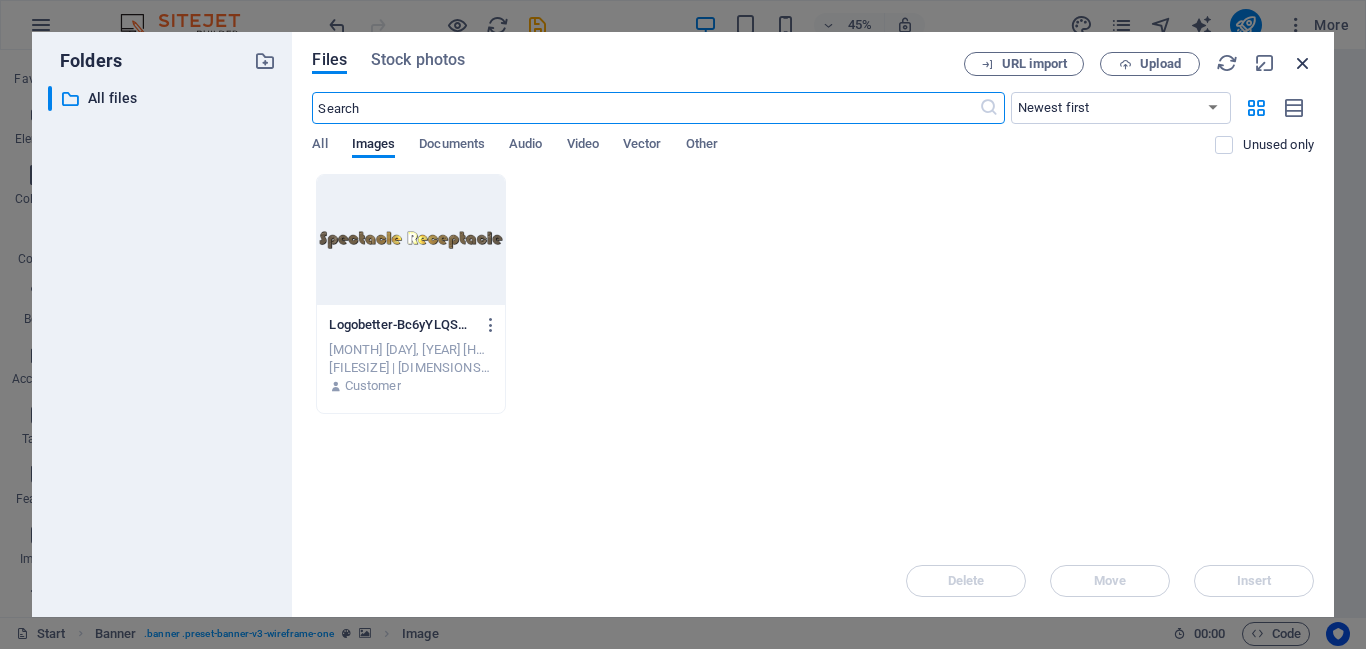 click at bounding box center (1303, 63) 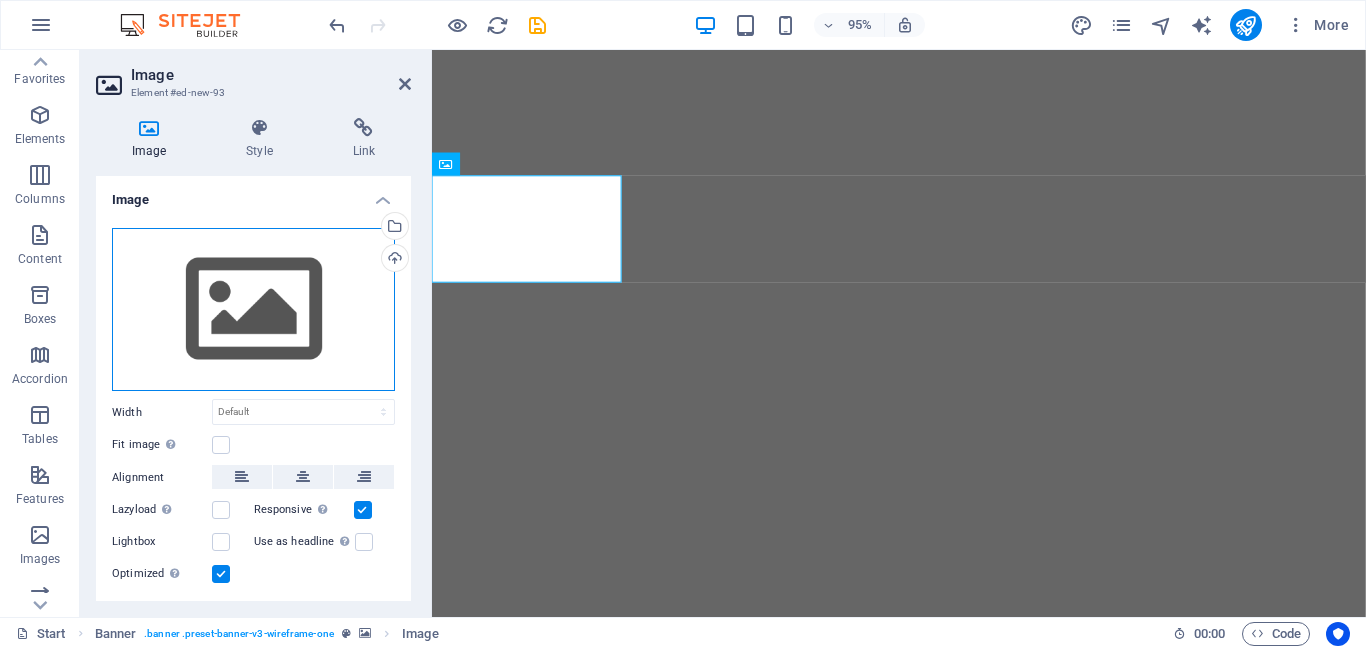 click on "Drag files here, click to choose files or select files from Files or our free stock photos & videos" at bounding box center (253, 310) 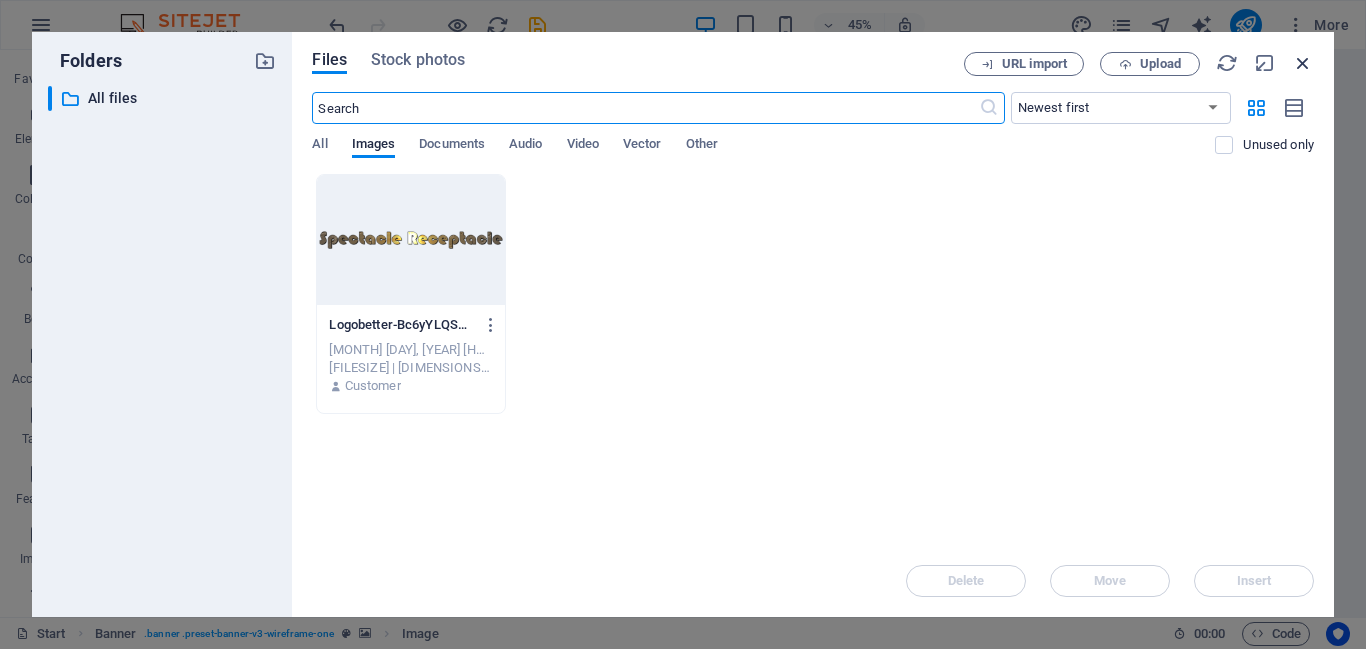 click at bounding box center [1303, 63] 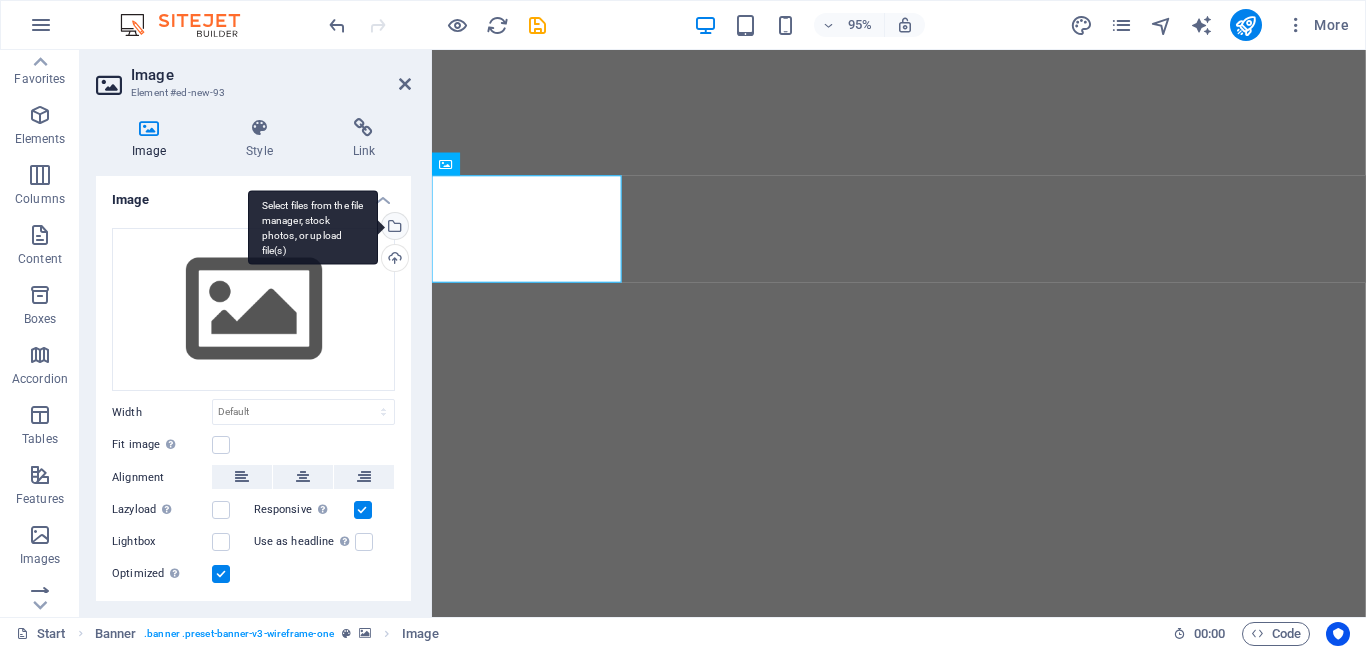 click on "Select files from the file manager, stock photos, or upload file(s)" at bounding box center (393, 228) 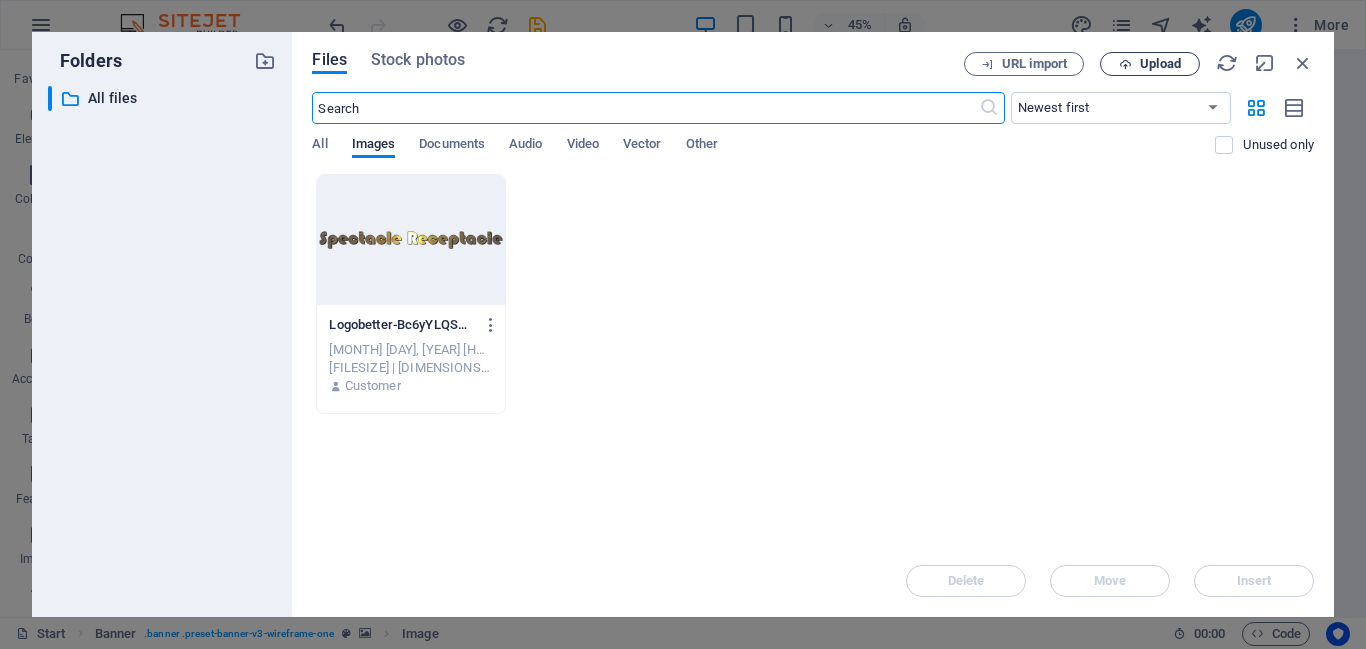 click on "Upload" at bounding box center (1160, 64) 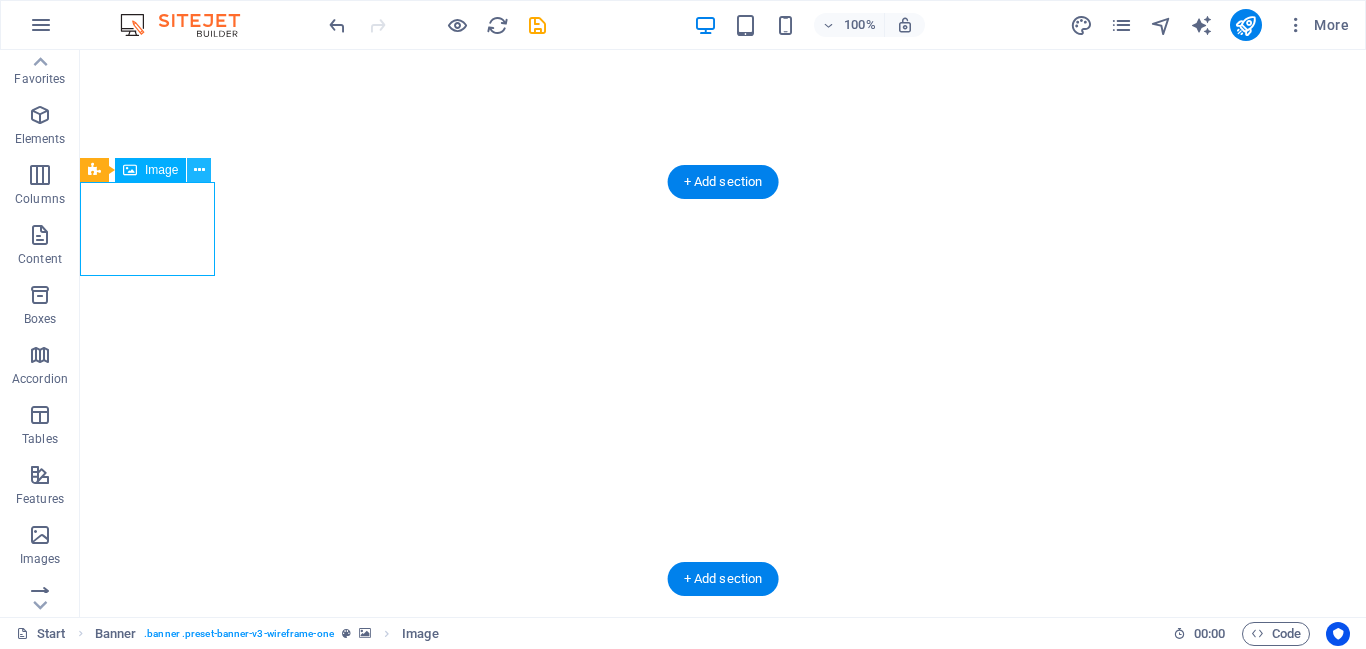 click at bounding box center (199, 170) 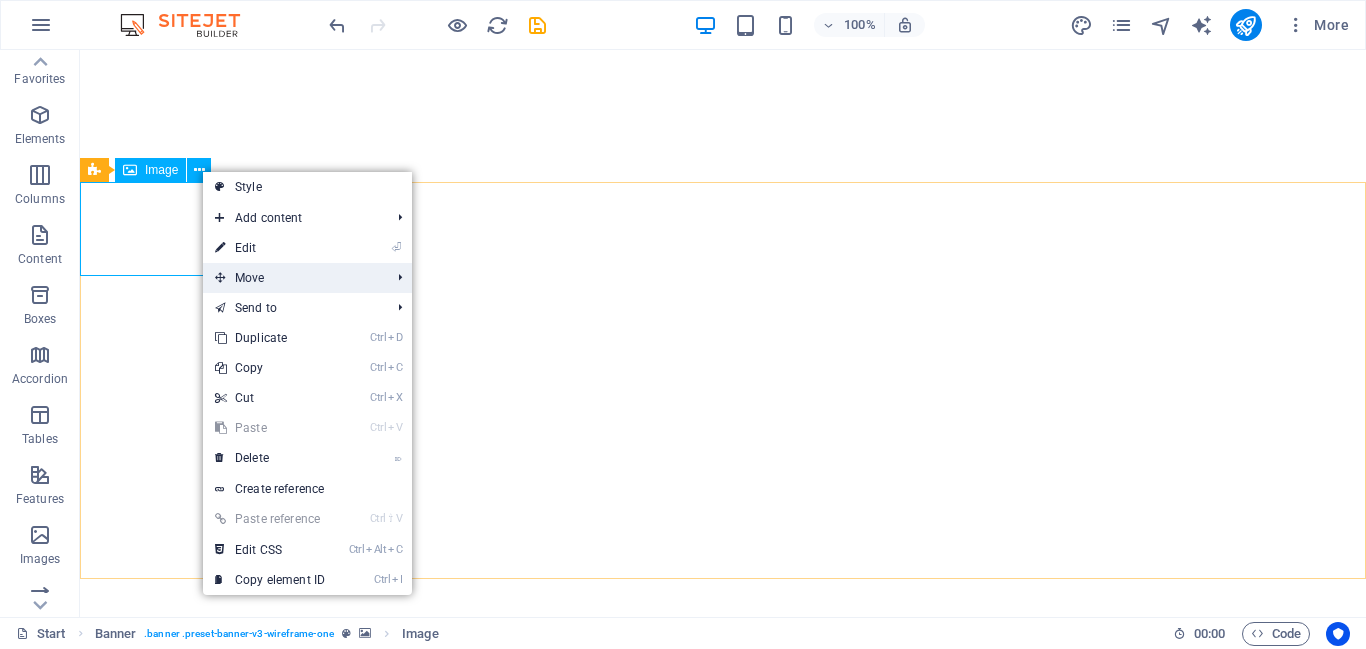 click on "Move" at bounding box center [292, 278] 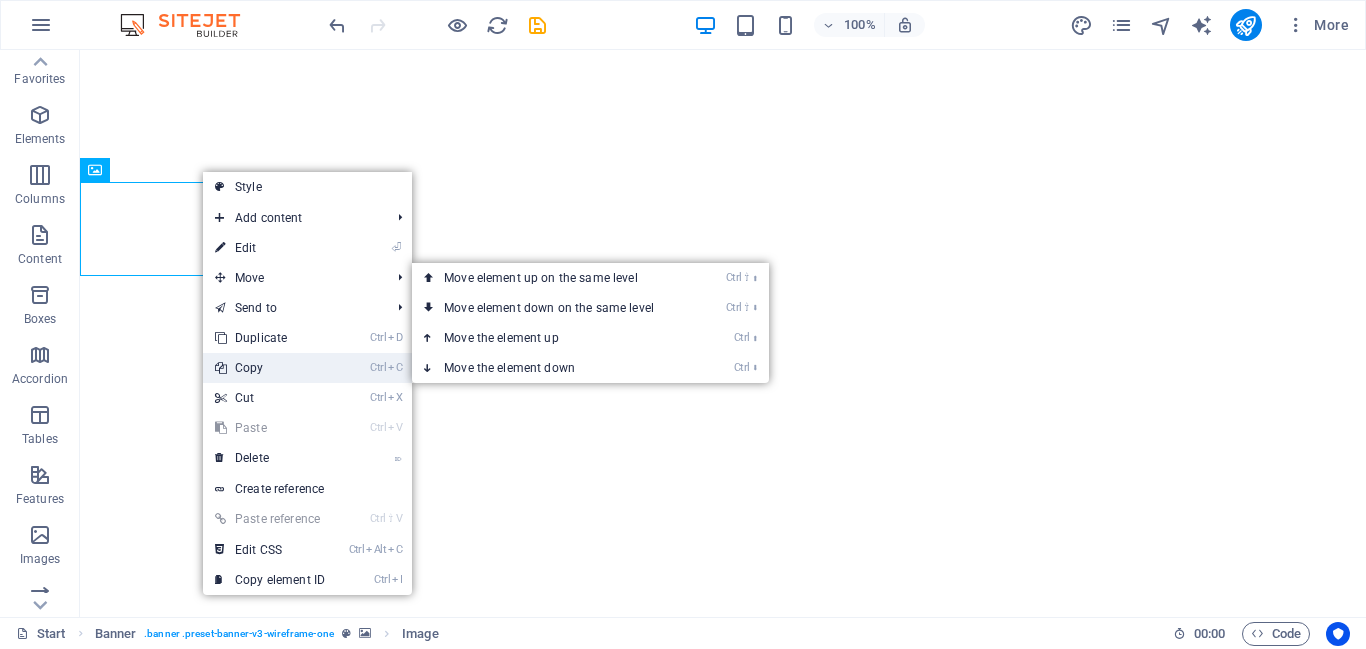 click on "Ctrl C  Copy" at bounding box center (270, 368) 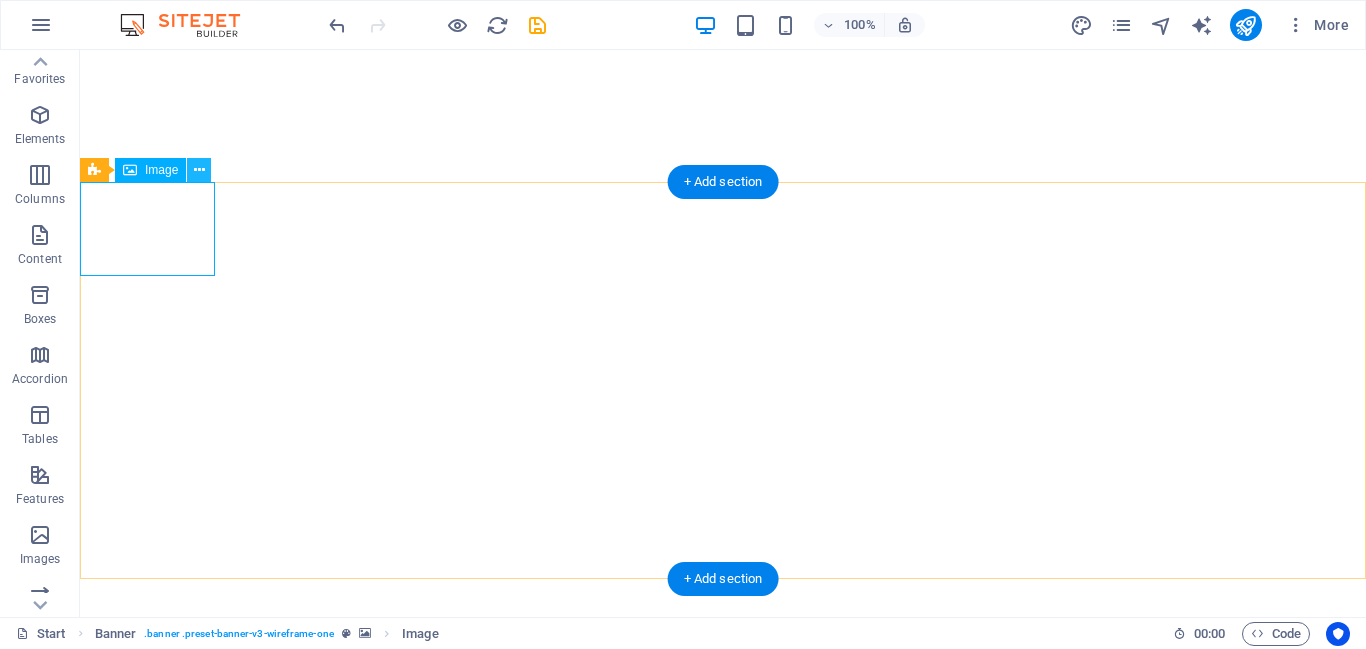 click at bounding box center (199, 170) 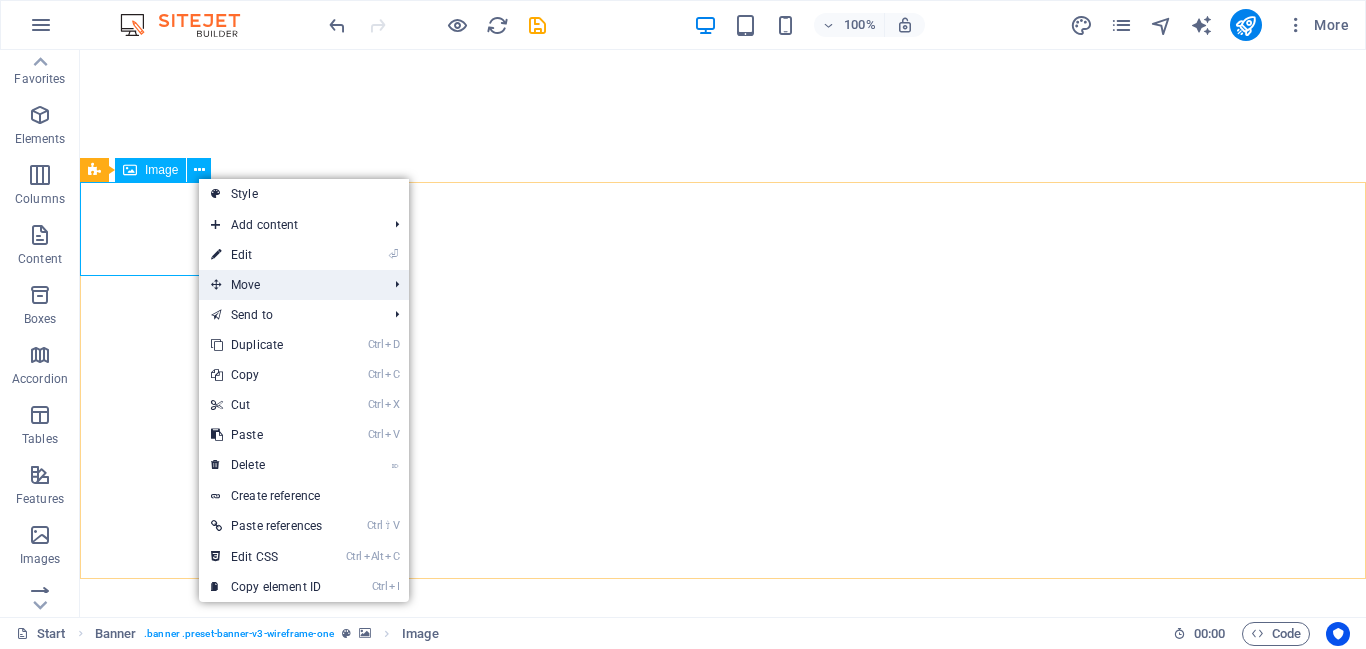 click on "Move" at bounding box center [289, 285] 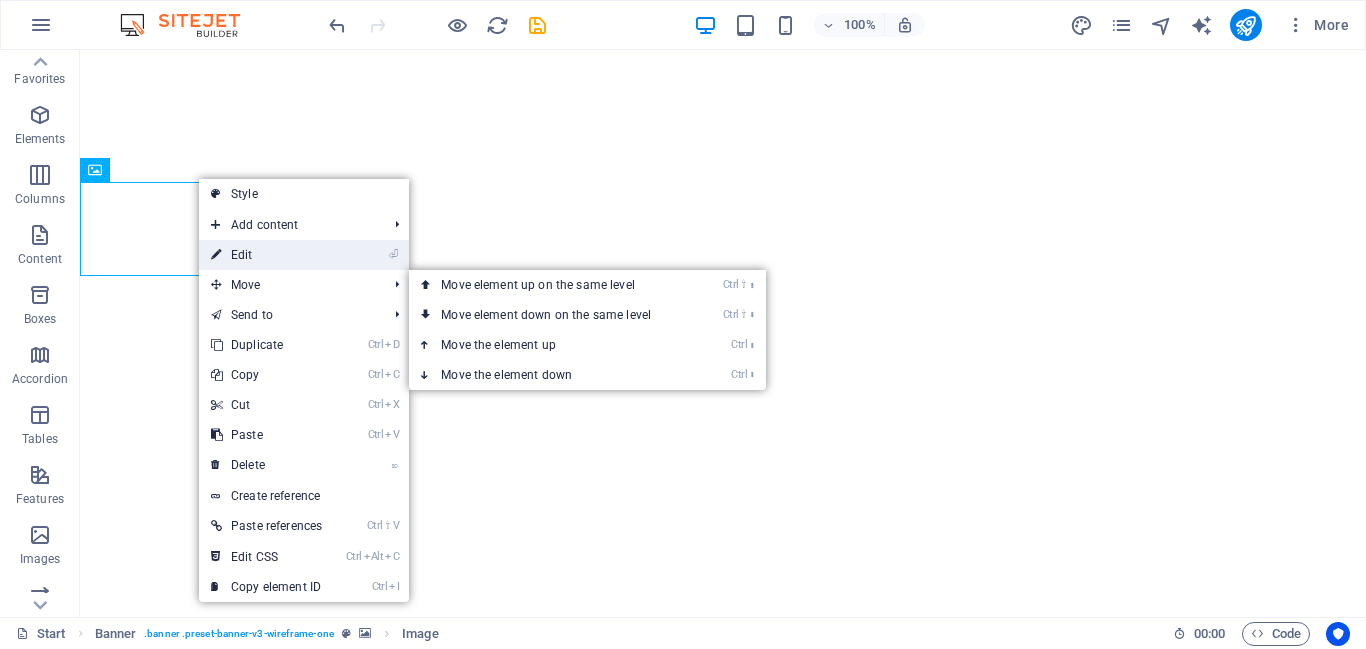 click on "⏎  Edit" at bounding box center (266, 255) 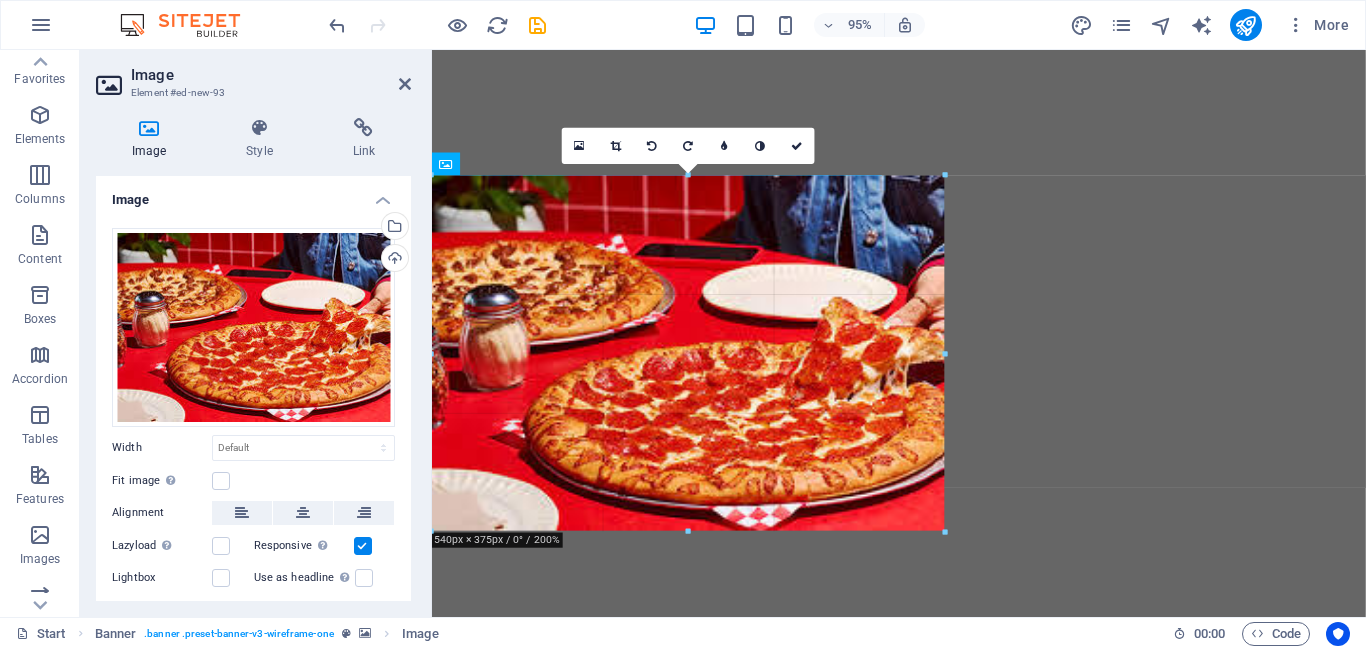 drag, startPoint x: 563, startPoint y: 269, endPoint x: 1287, endPoint y: 382, distance: 732.7653 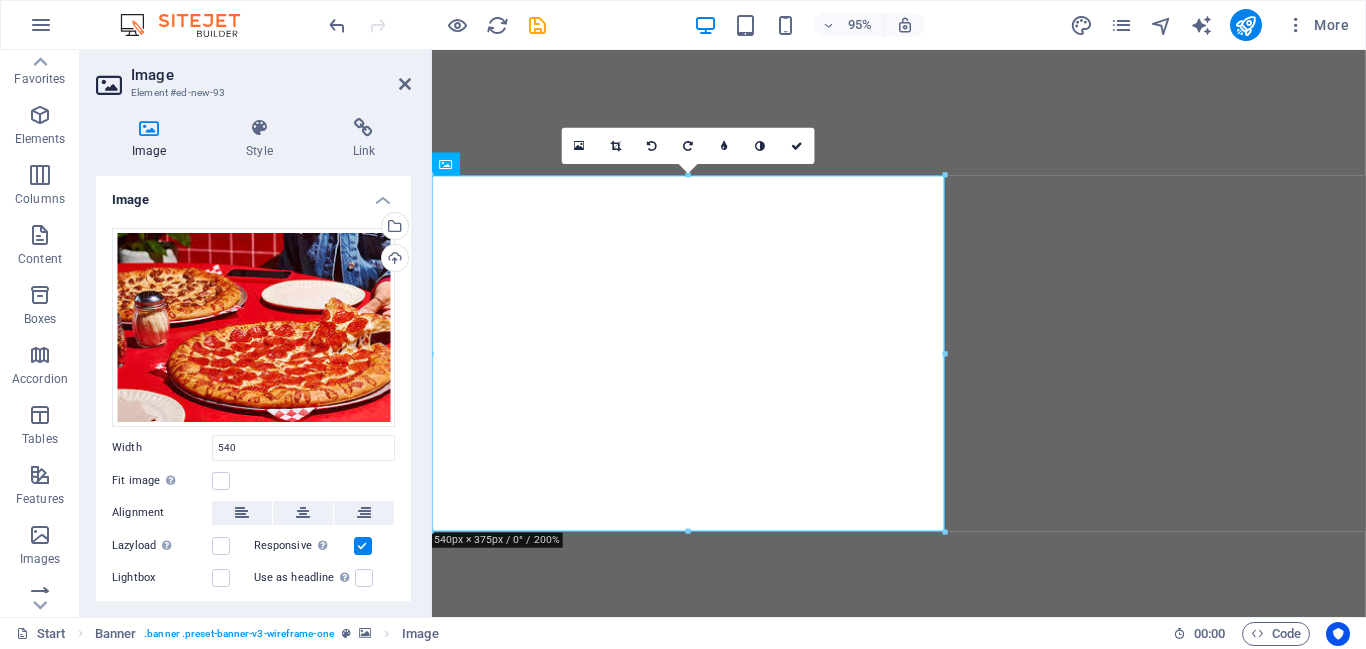 type on "540" 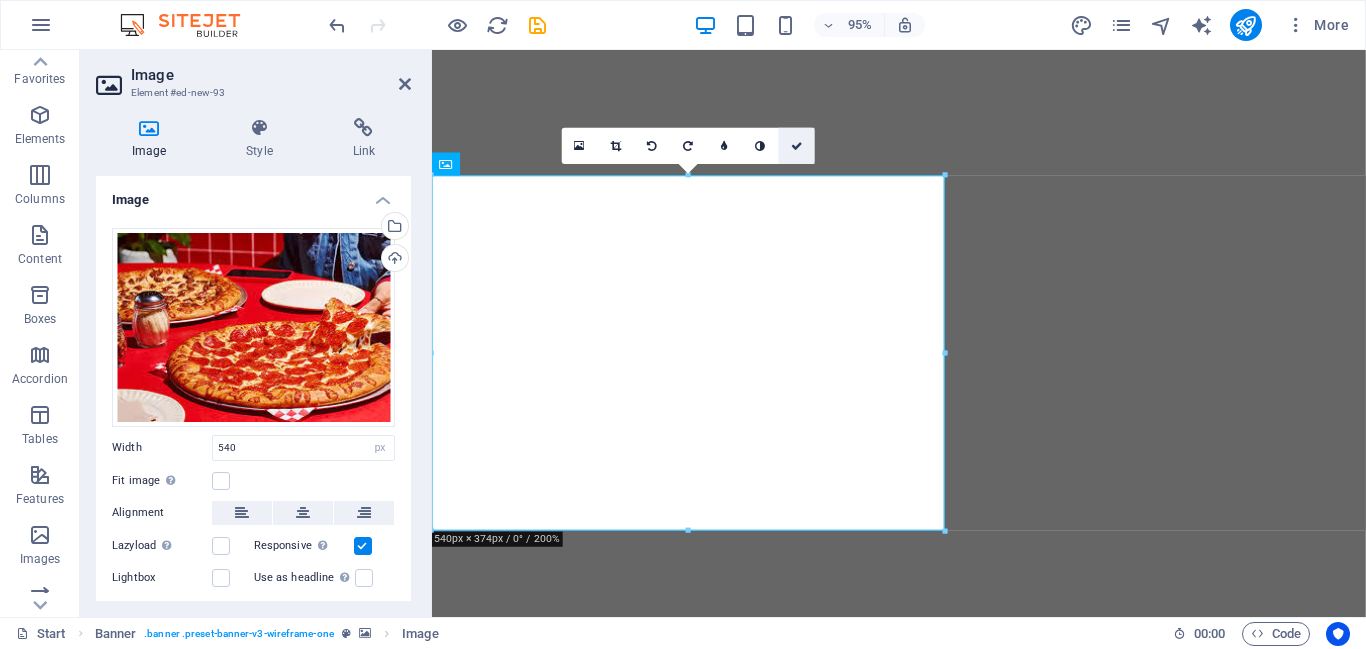 click at bounding box center [797, 146] 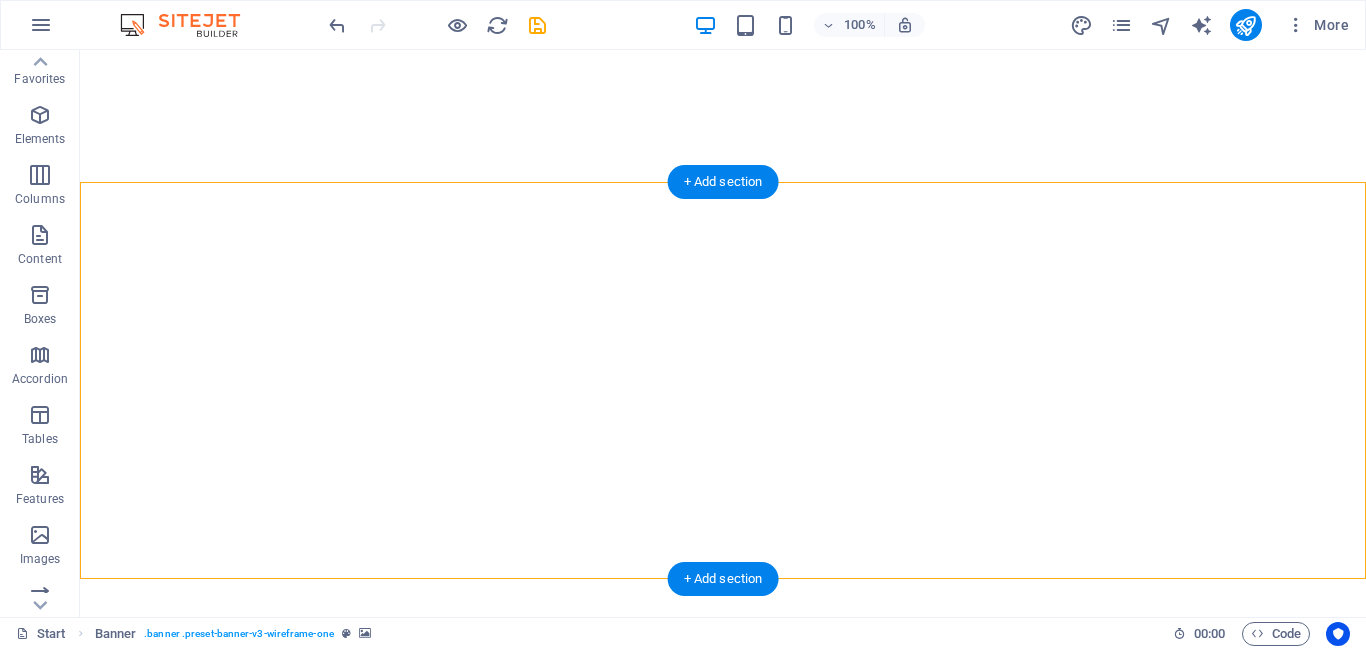 click on "+ Add section" at bounding box center (723, 579) 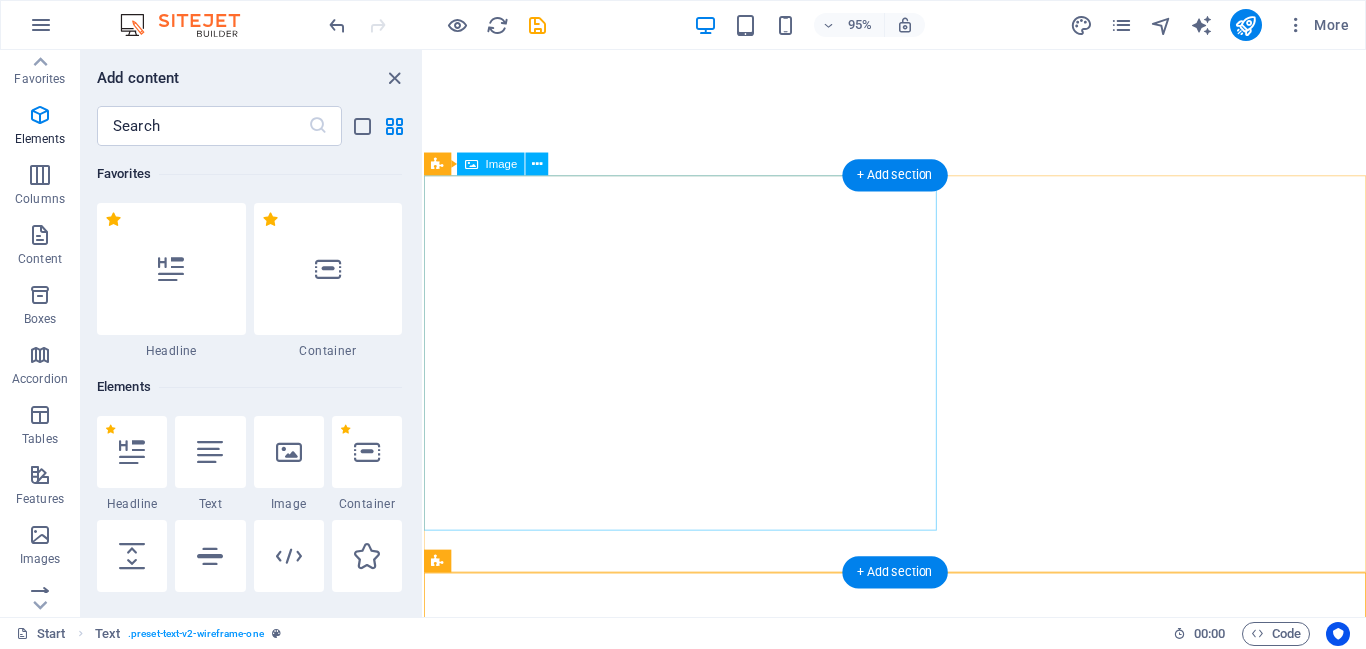 scroll, scrollTop: 3499, scrollLeft: 0, axis: vertical 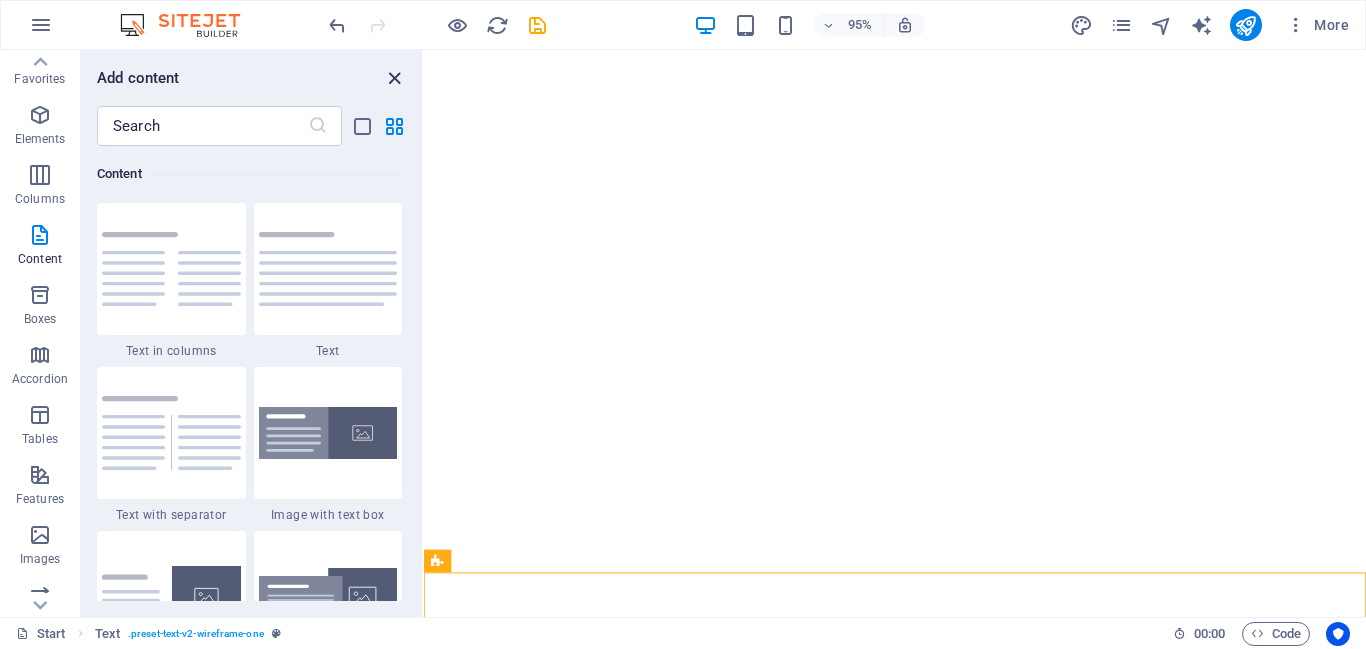 click at bounding box center [394, 78] 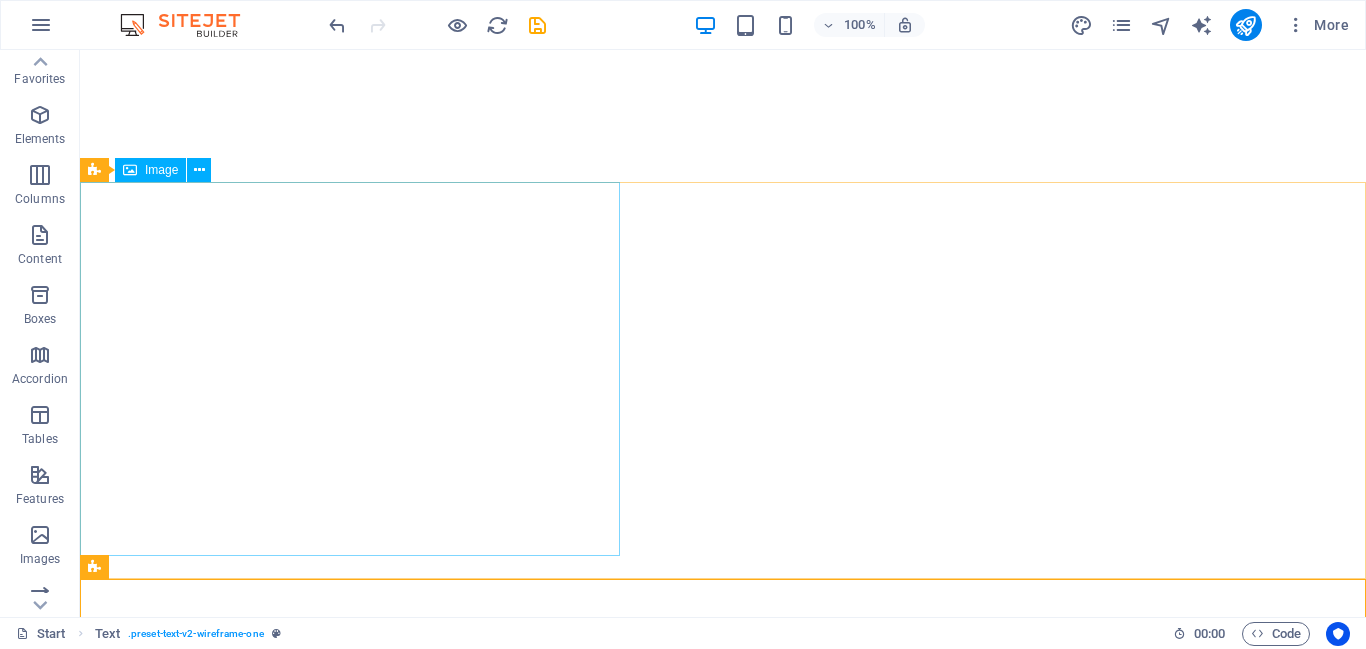 click on "Image" at bounding box center [161, 170] 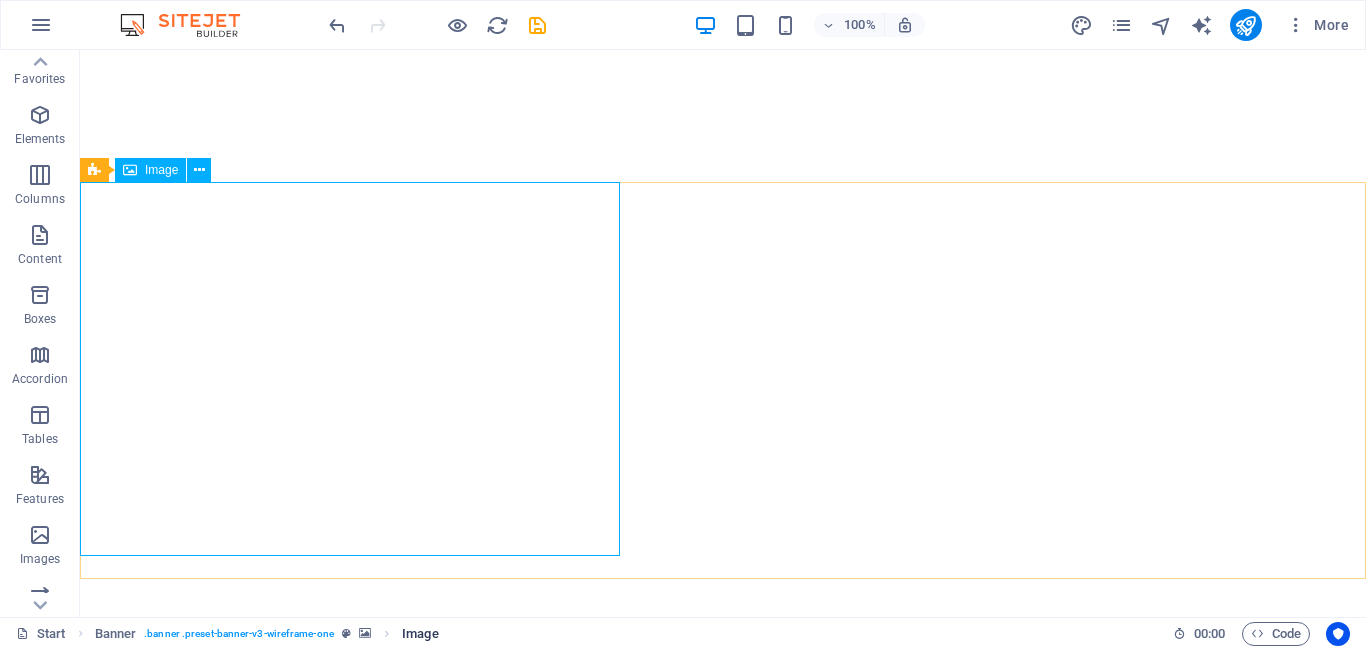 click on "Image" at bounding box center [420, 634] 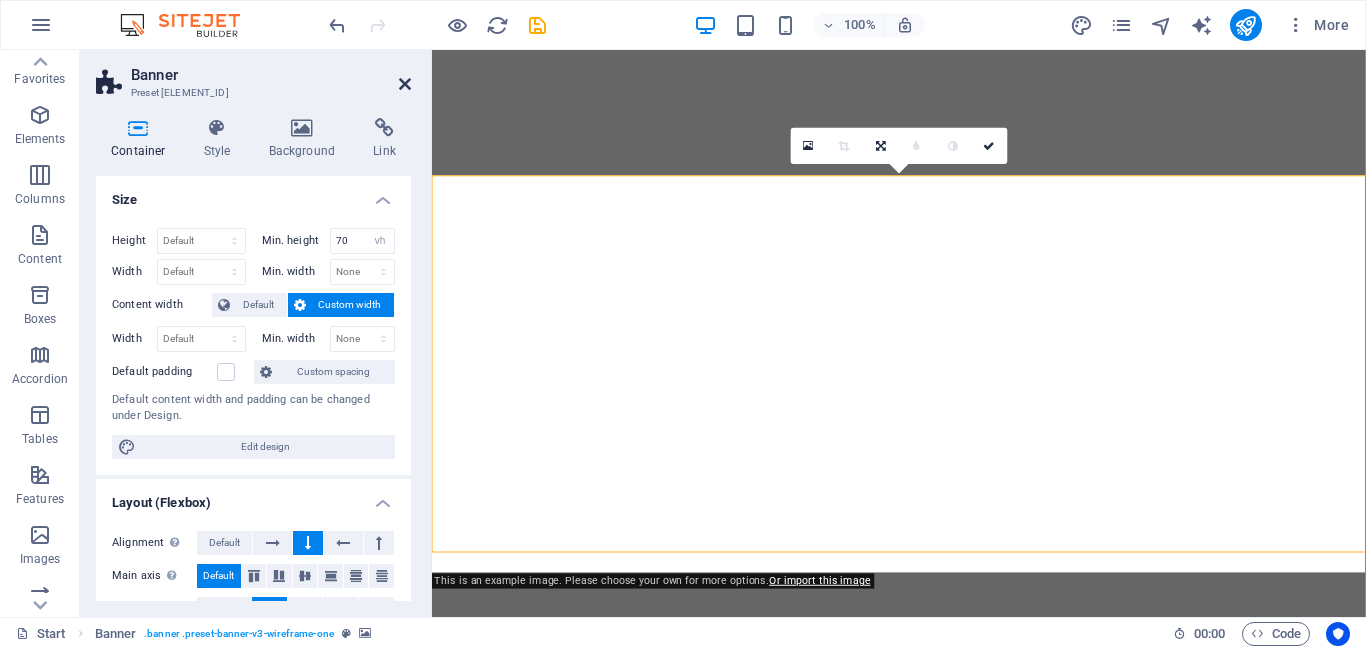 click at bounding box center (405, 84) 